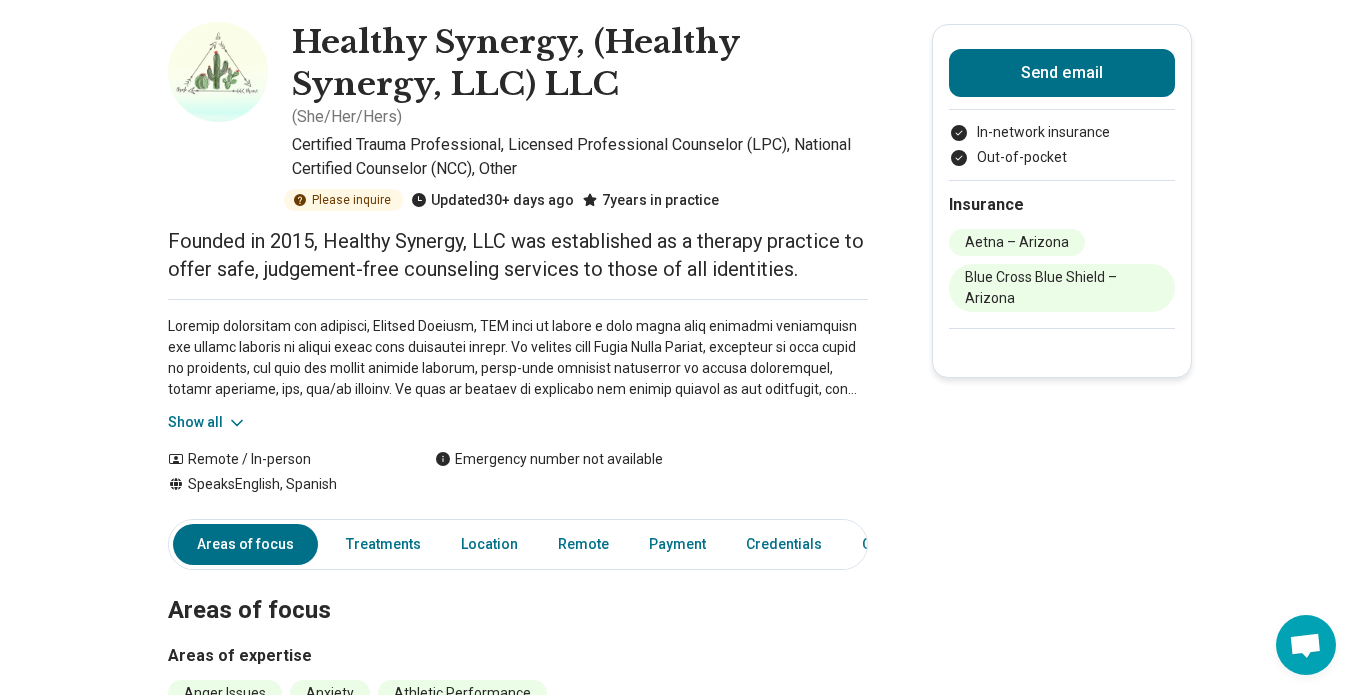 scroll, scrollTop: 0, scrollLeft: 0, axis: both 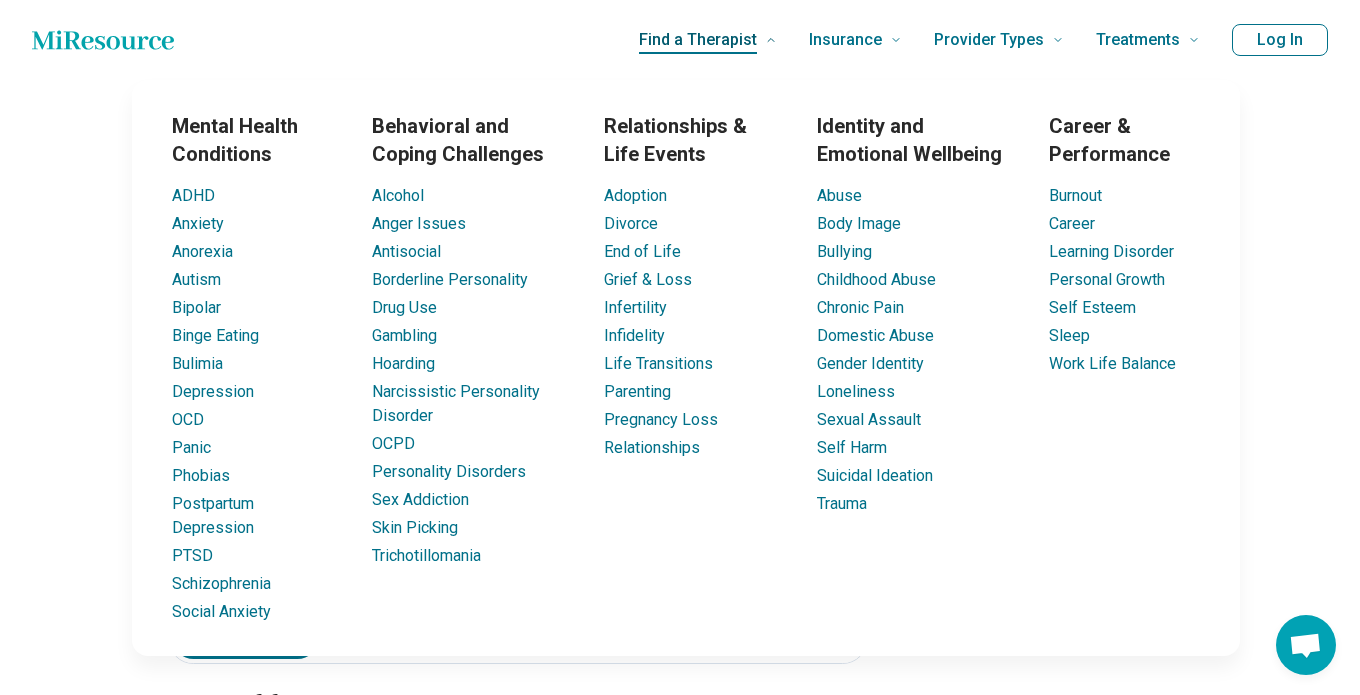 click on "Find a Therapist" at bounding box center [698, 40] 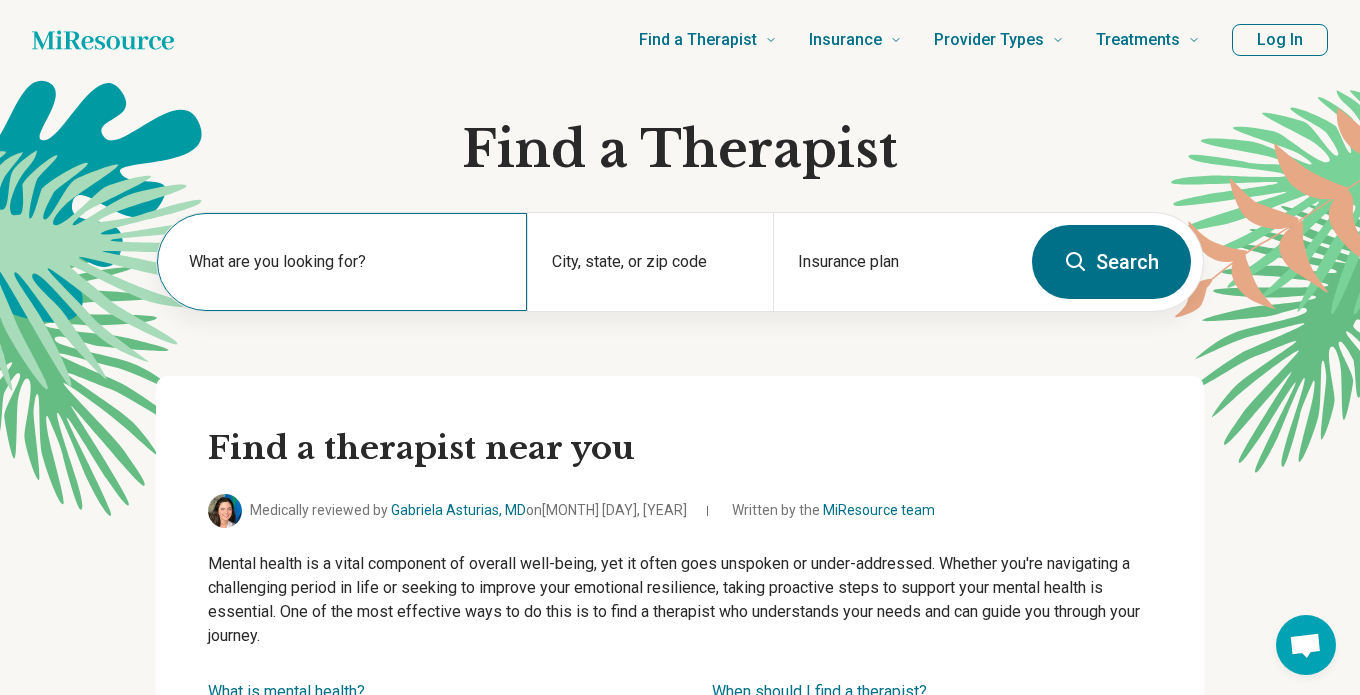 click on "What are you looking for?" at bounding box center (346, 262) 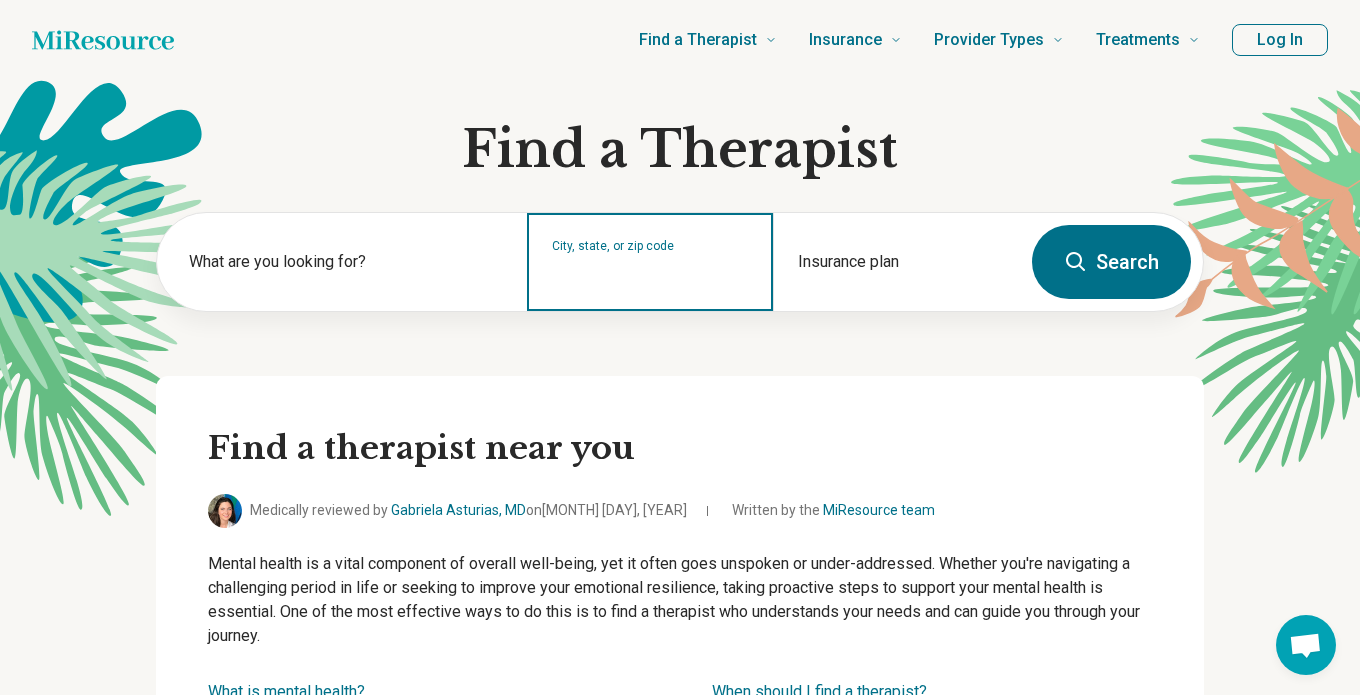 click on "City, state, or zip code" at bounding box center [651, 275] 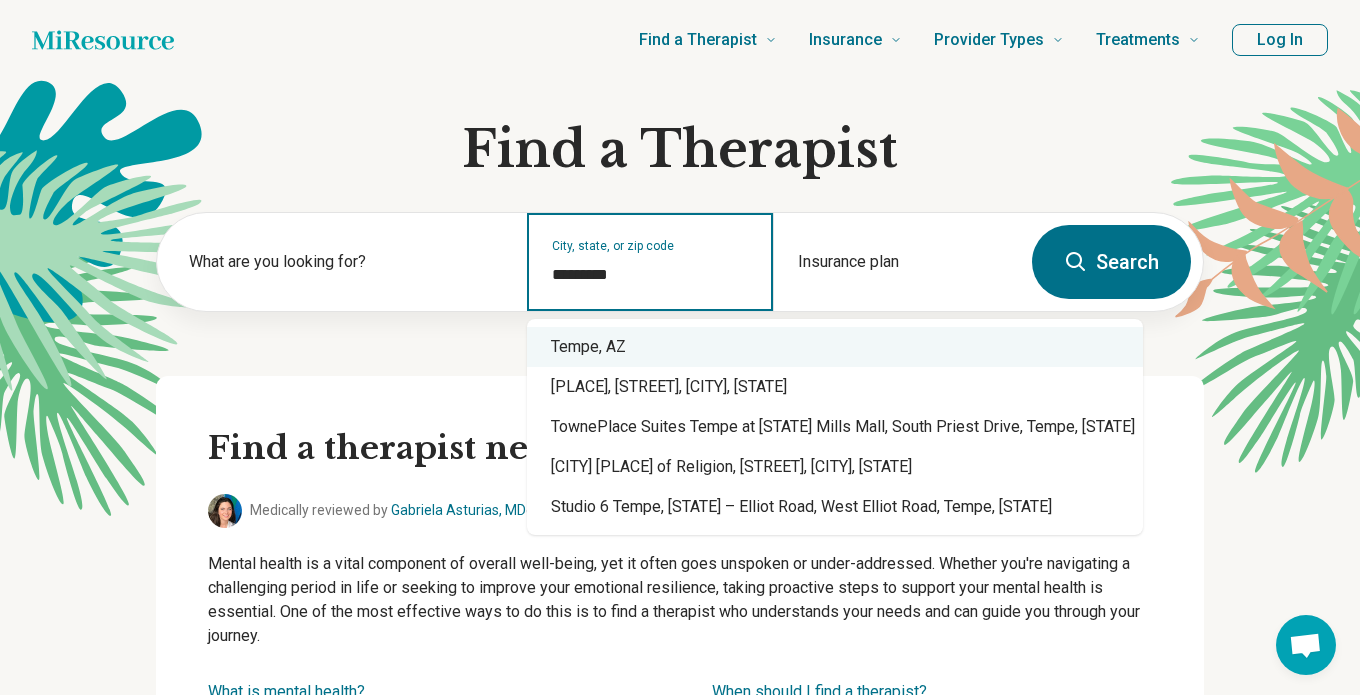 click on "Tempe, AZ" at bounding box center [835, 347] 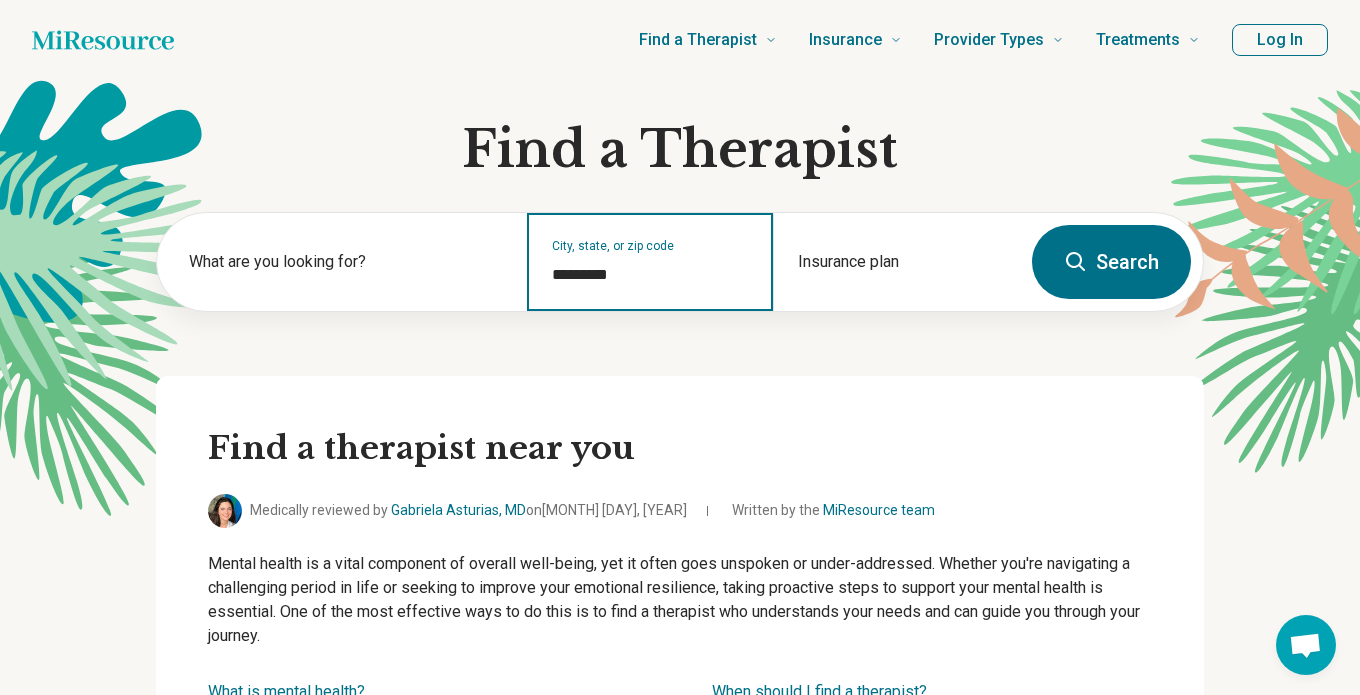 type on "*********" 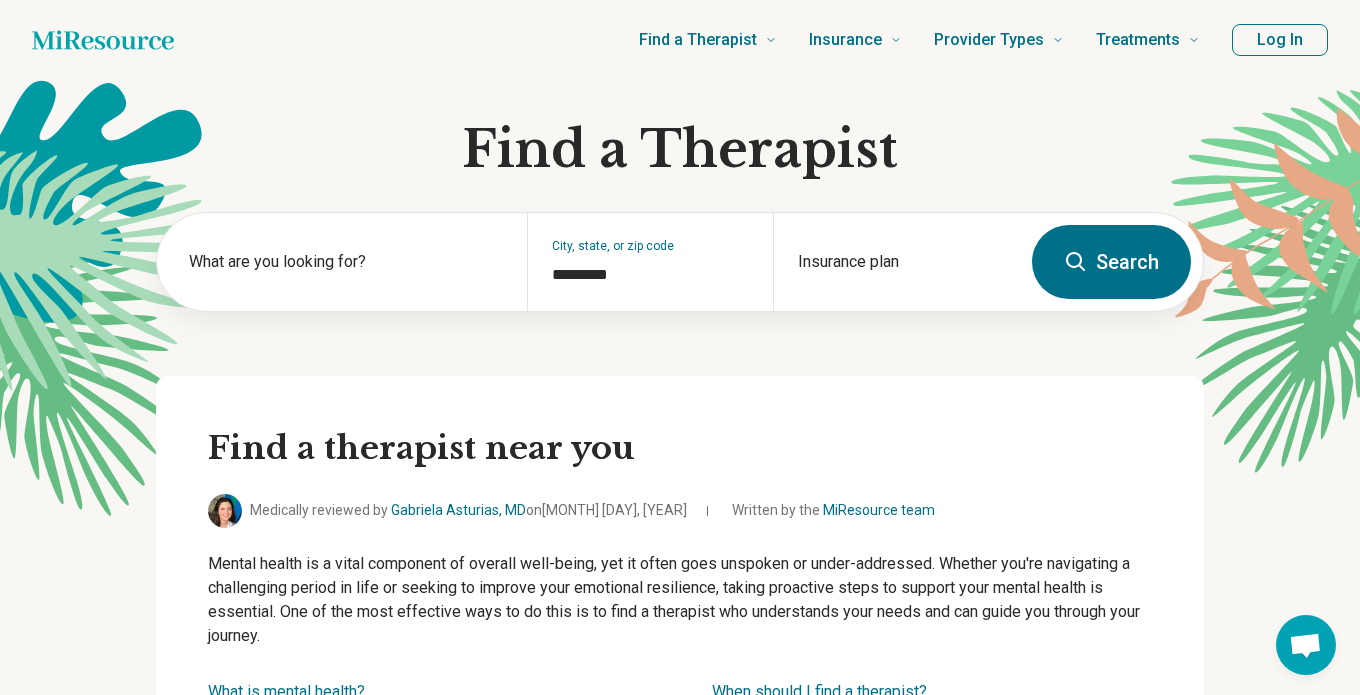 click on "Search" at bounding box center (1111, 262) 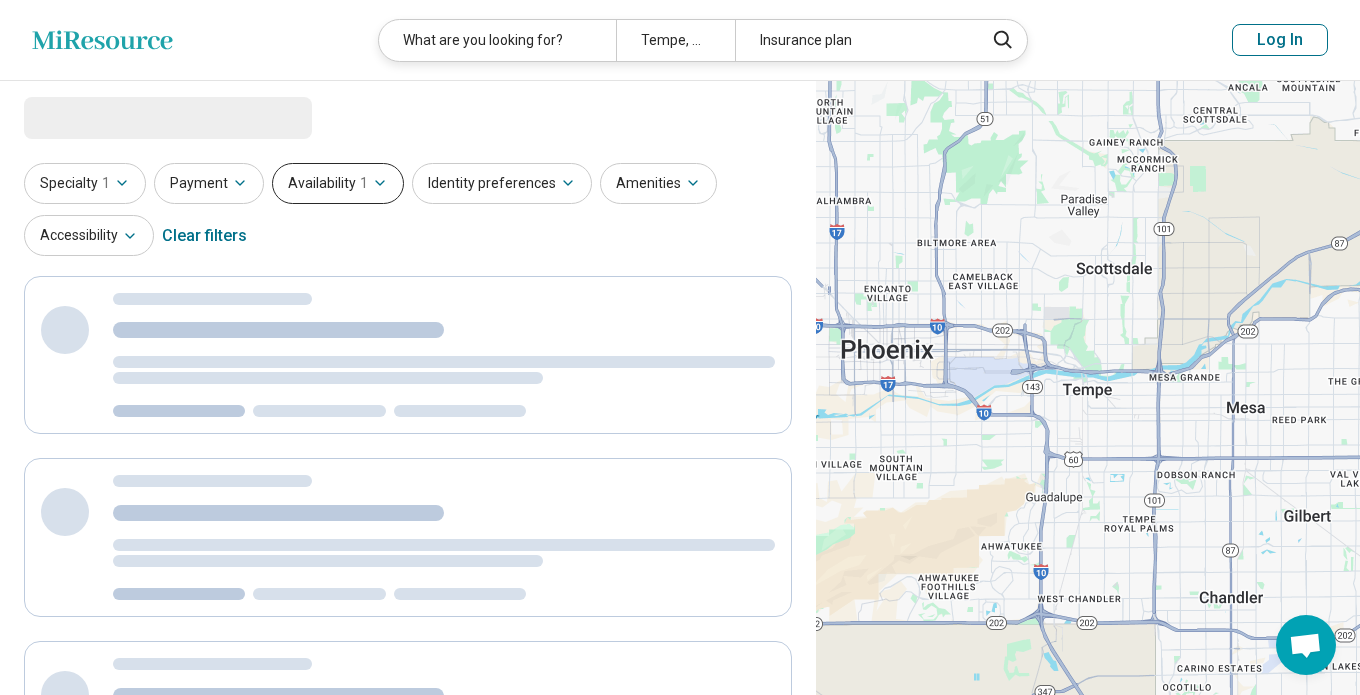 select on "***" 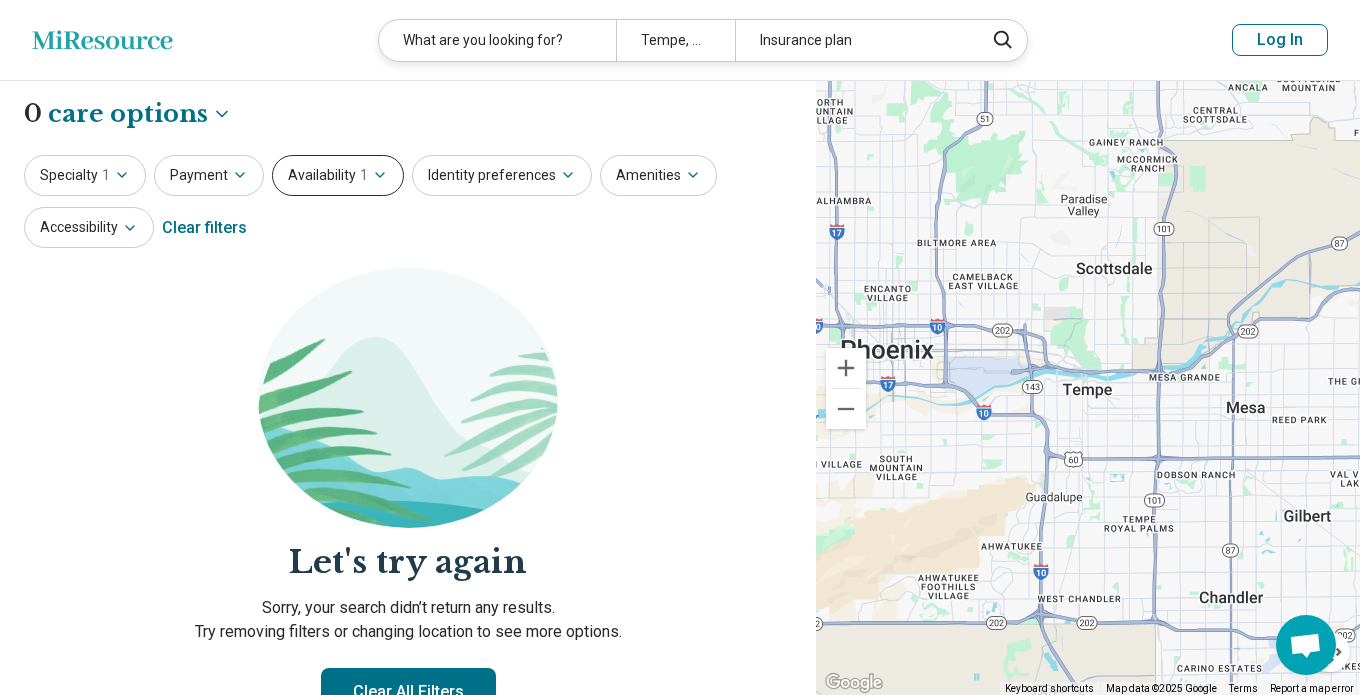 click on "Availability 1" at bounding box center (338, 175) 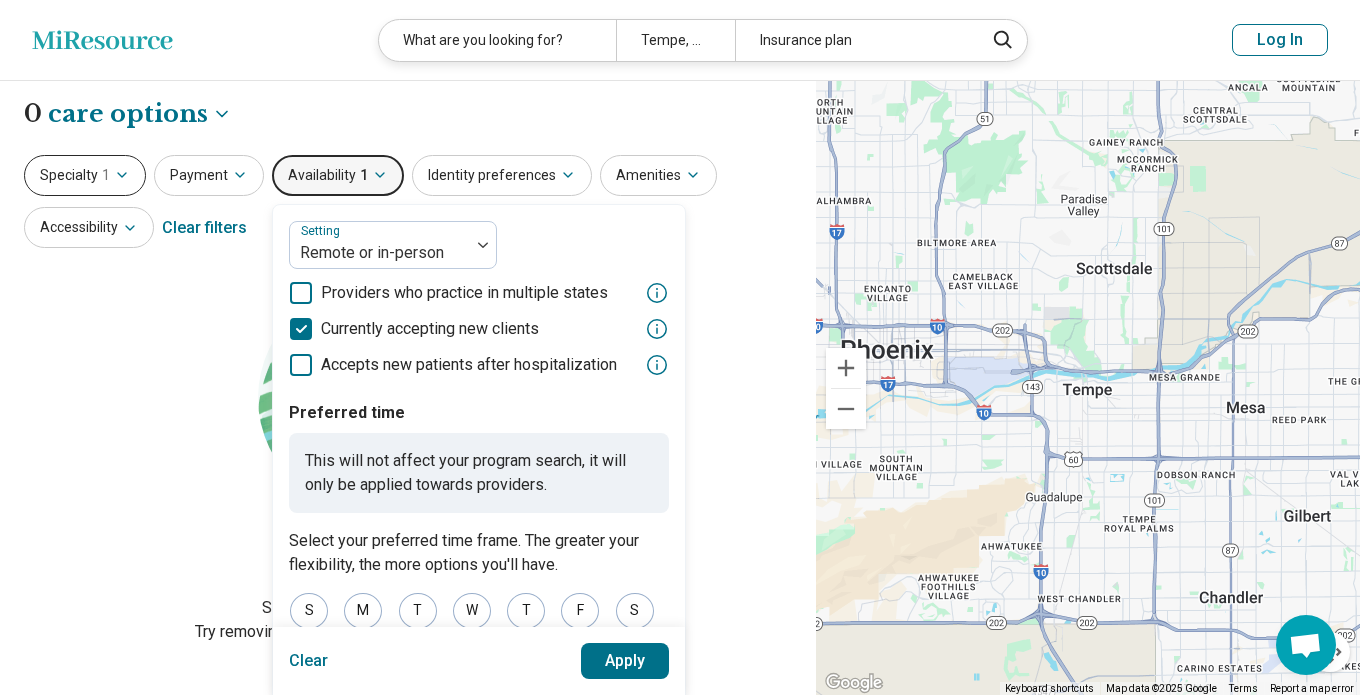 click on "Specialty 1" at bounding box center (85, 175) 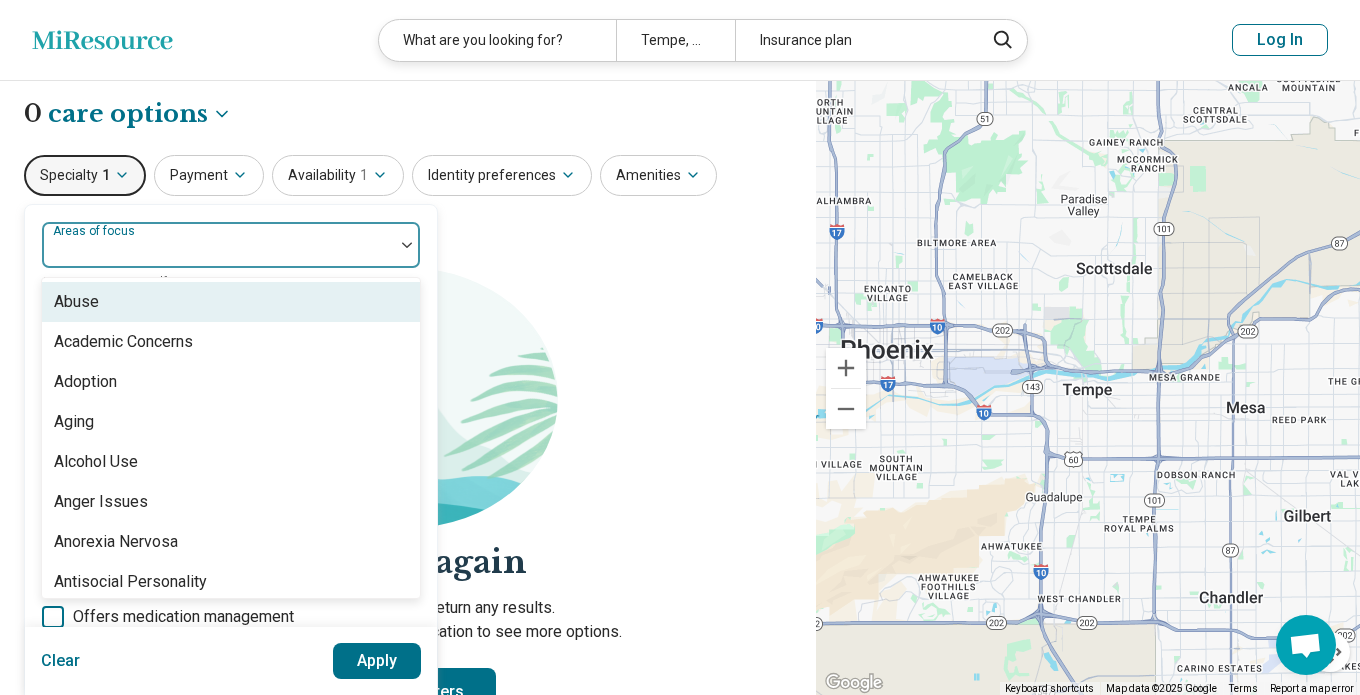 click at bounding box center [218, 253] 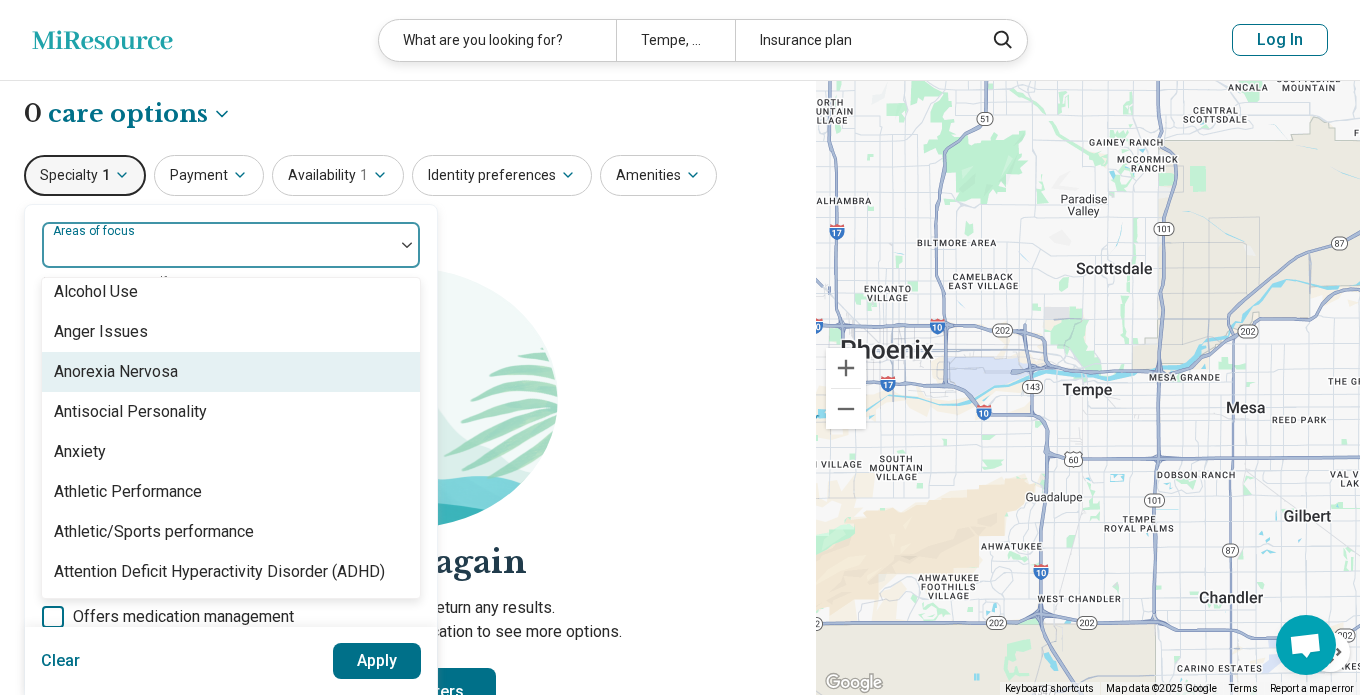 scroll, scrollTop: 190, scrollLeft: 0, axis: vertical 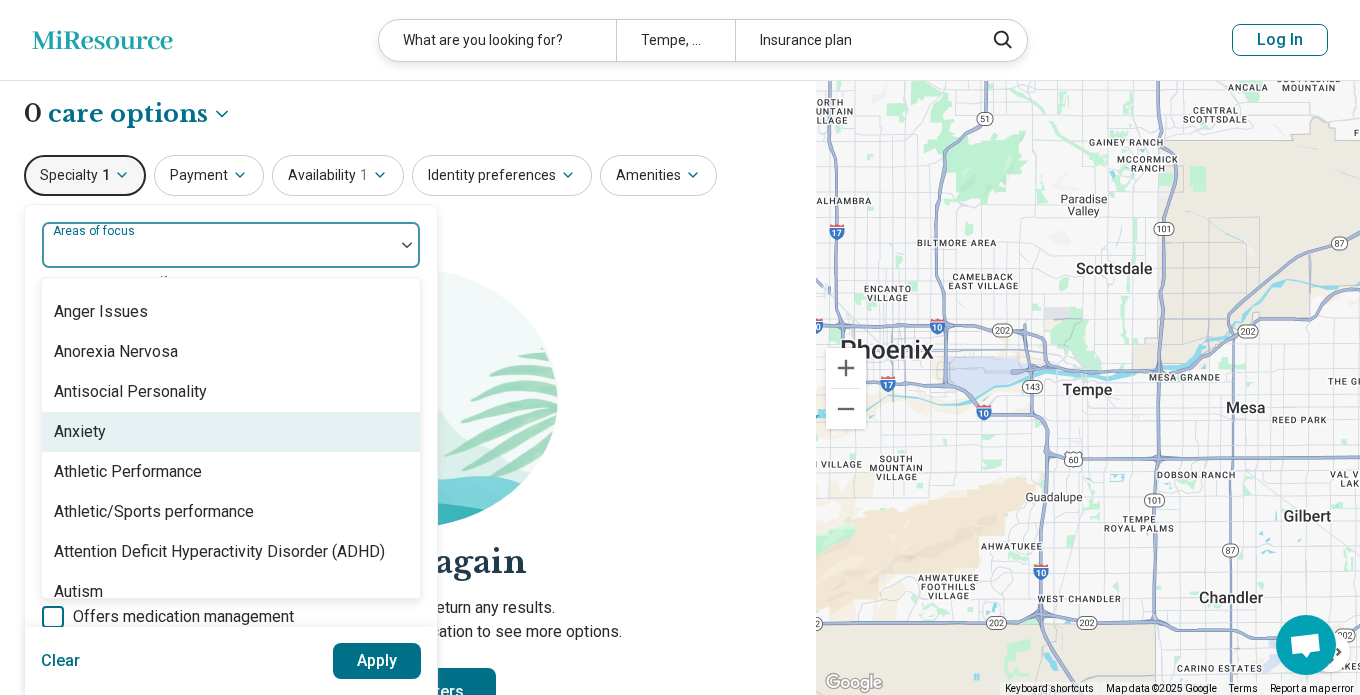 click on "Anxiety" at bounding box center [231, 432] 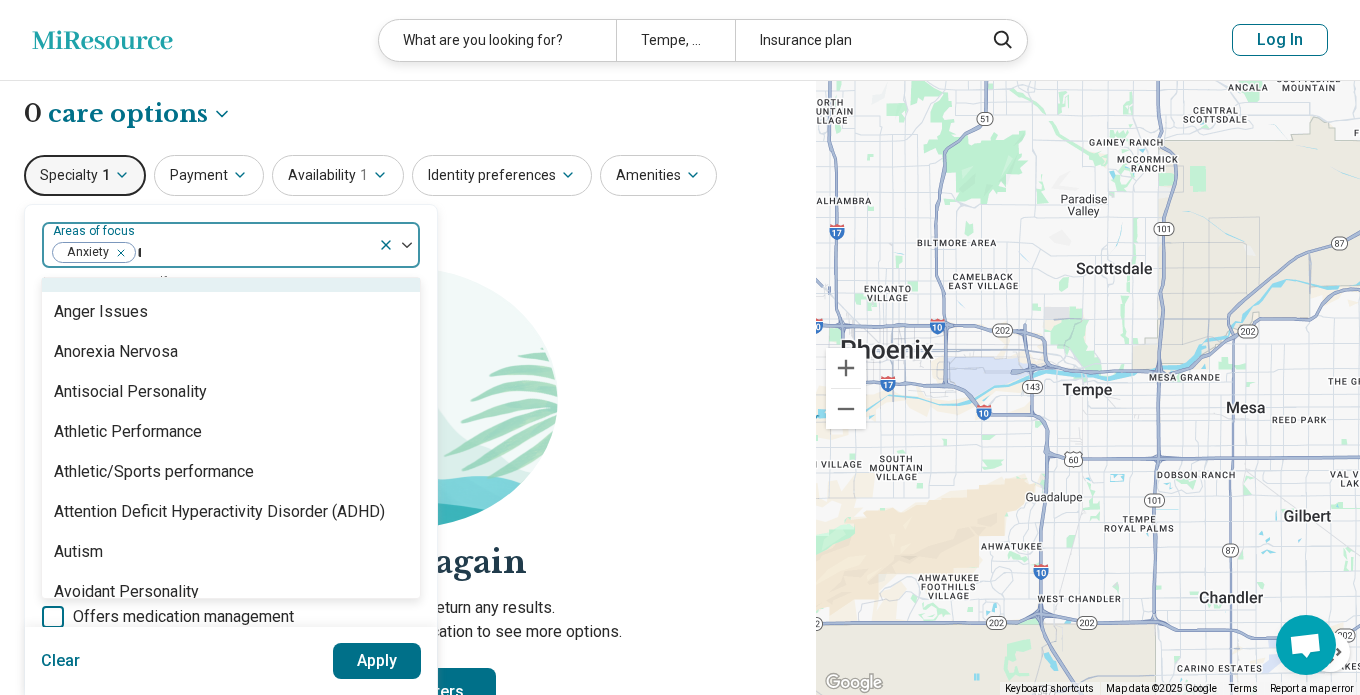scroll, scrollTop: 0, scrollLeft: 0, axis: both 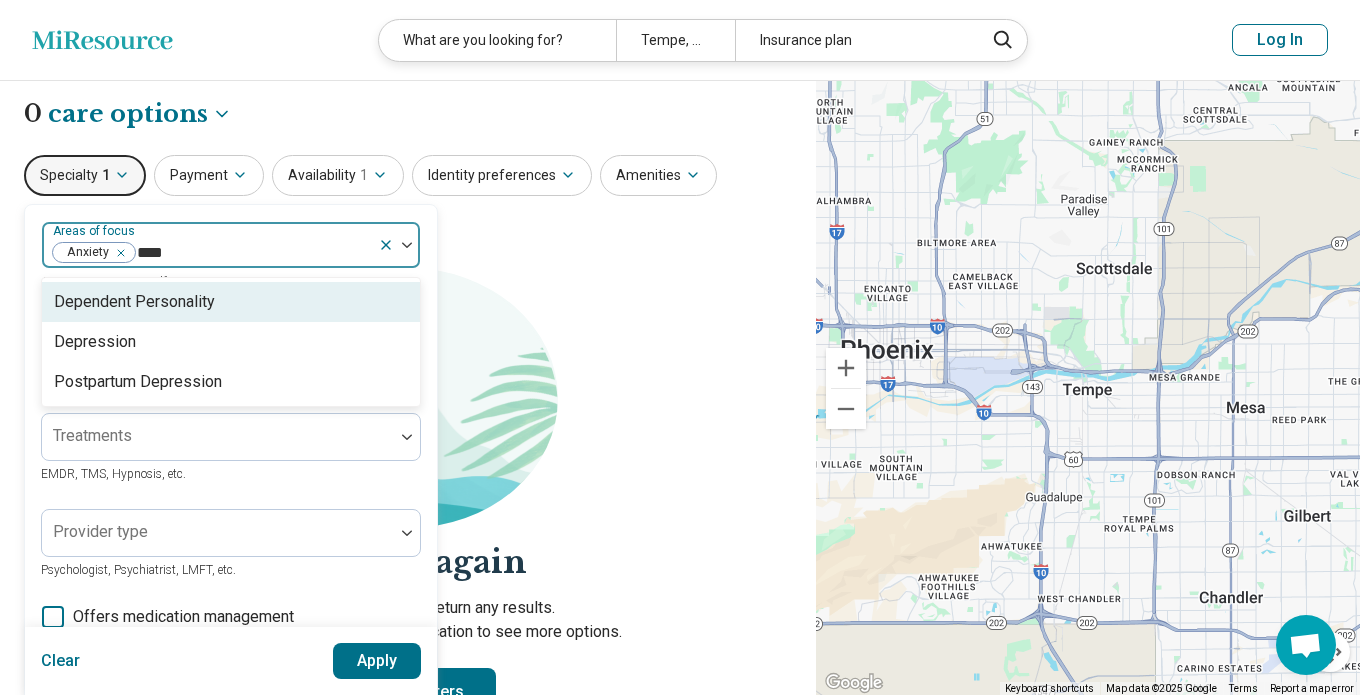 type on "*****" 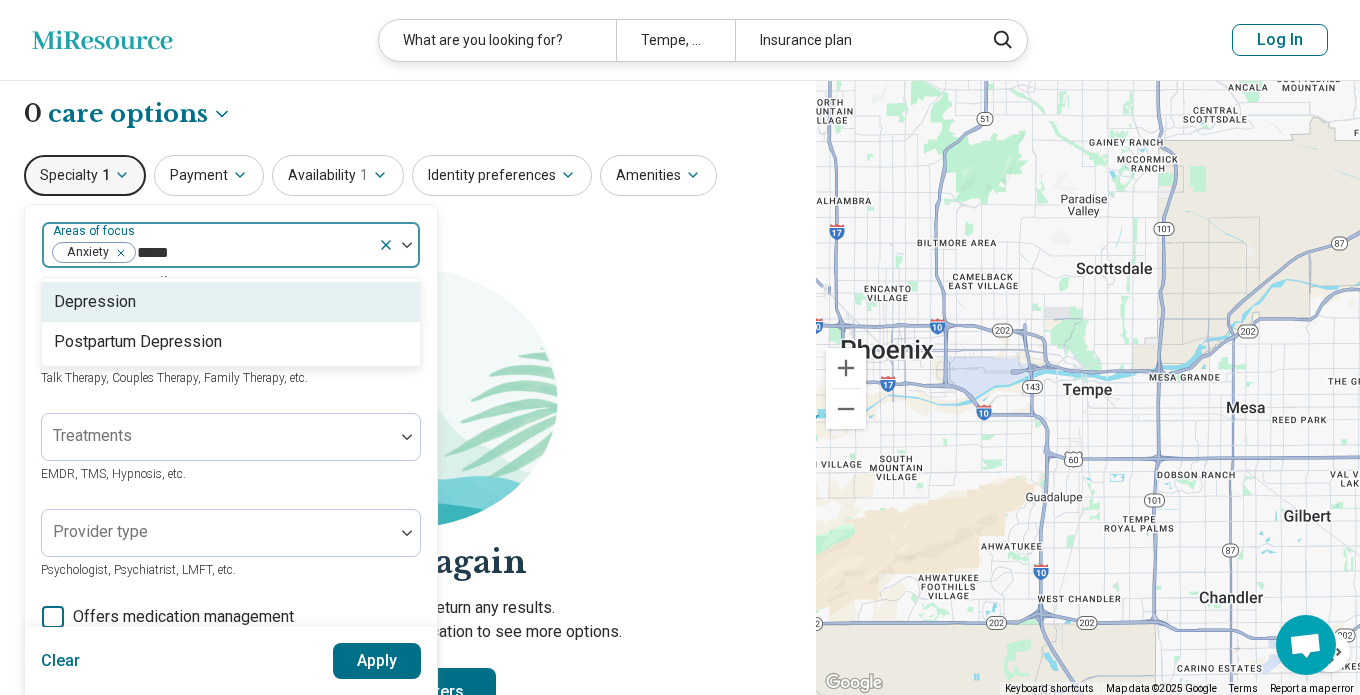 click on "Depression" at bounding box center (231, 302) 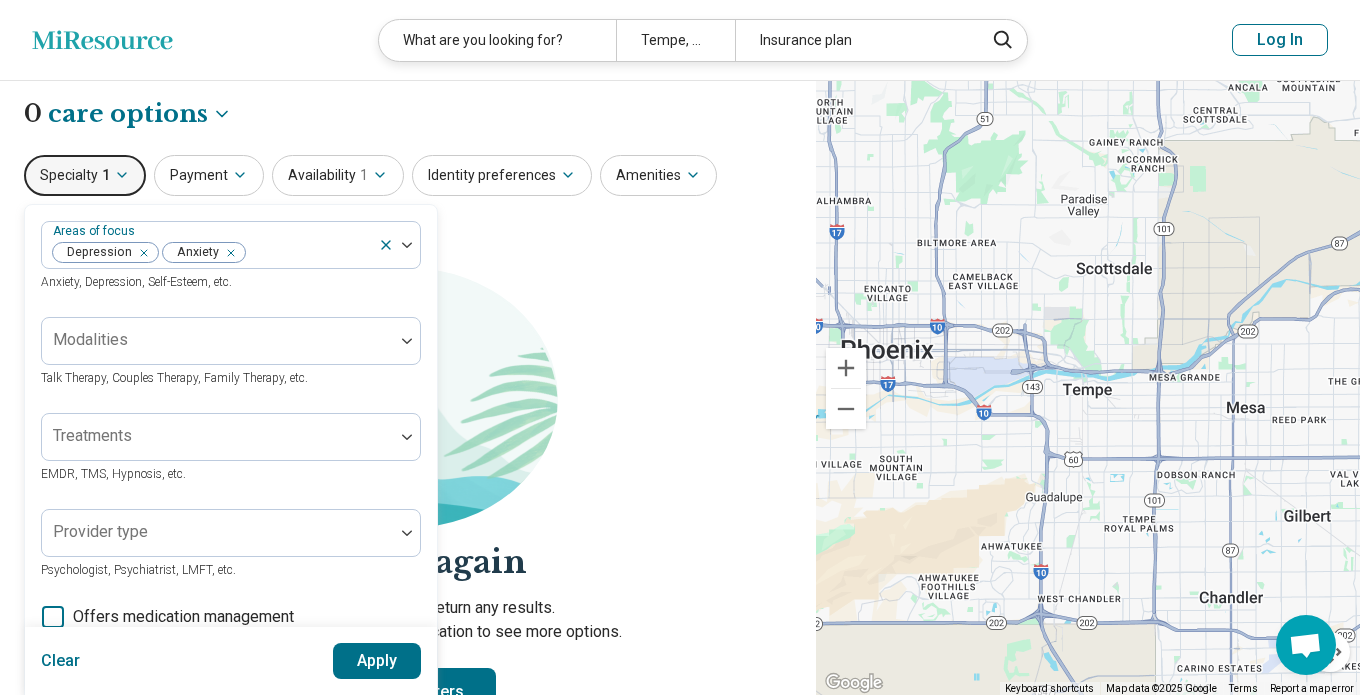 click on "Apply" at bounding box center [377, 661] 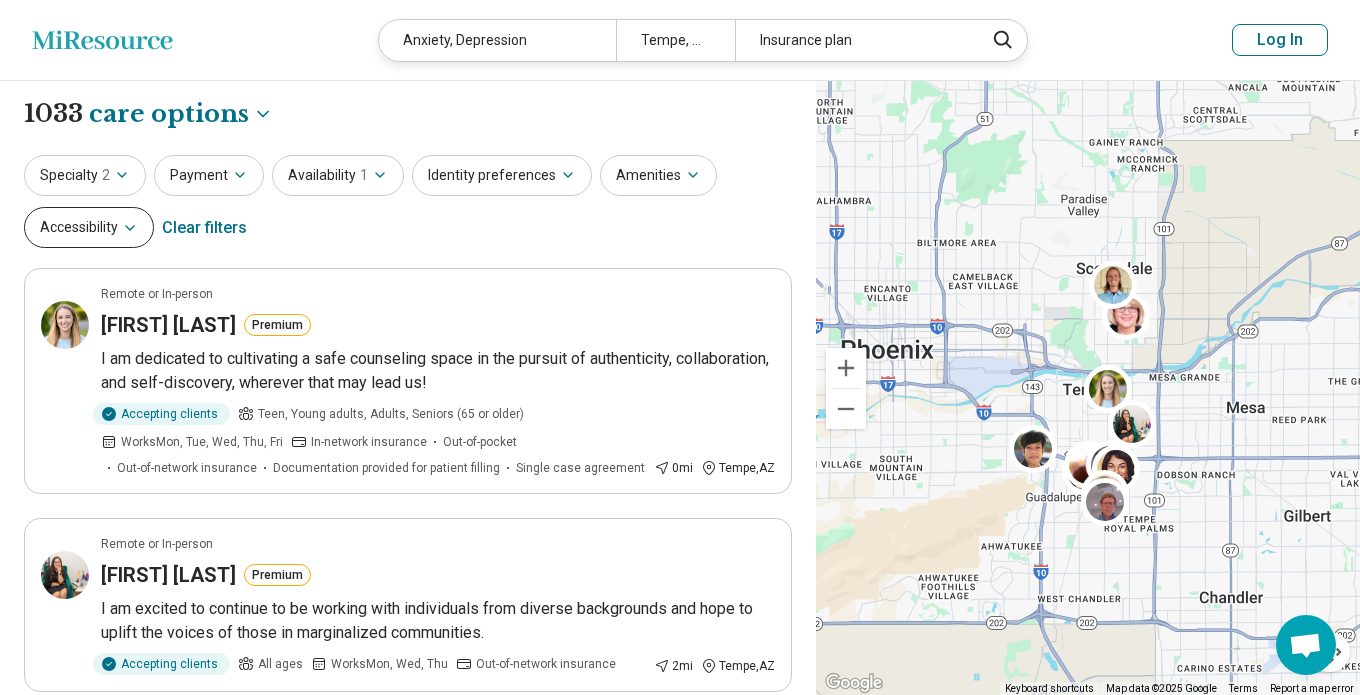 click 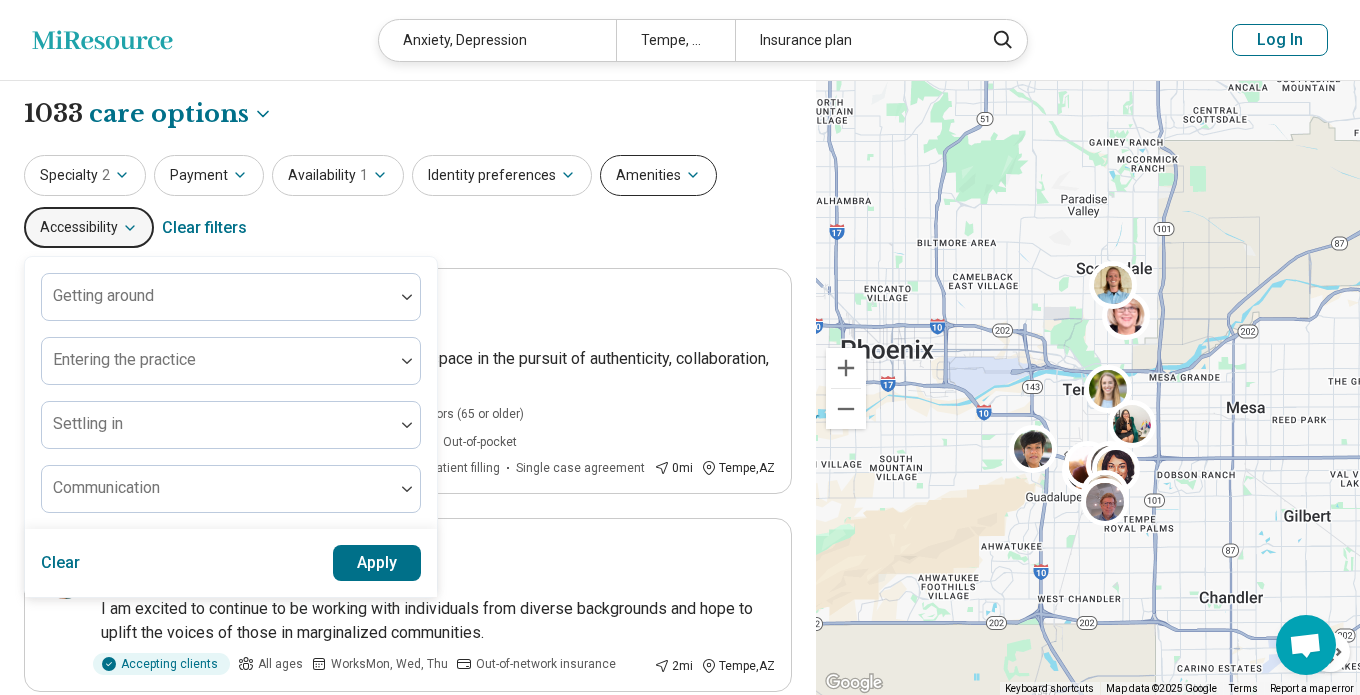click on "Amenities" at bounding box center (658, 175) 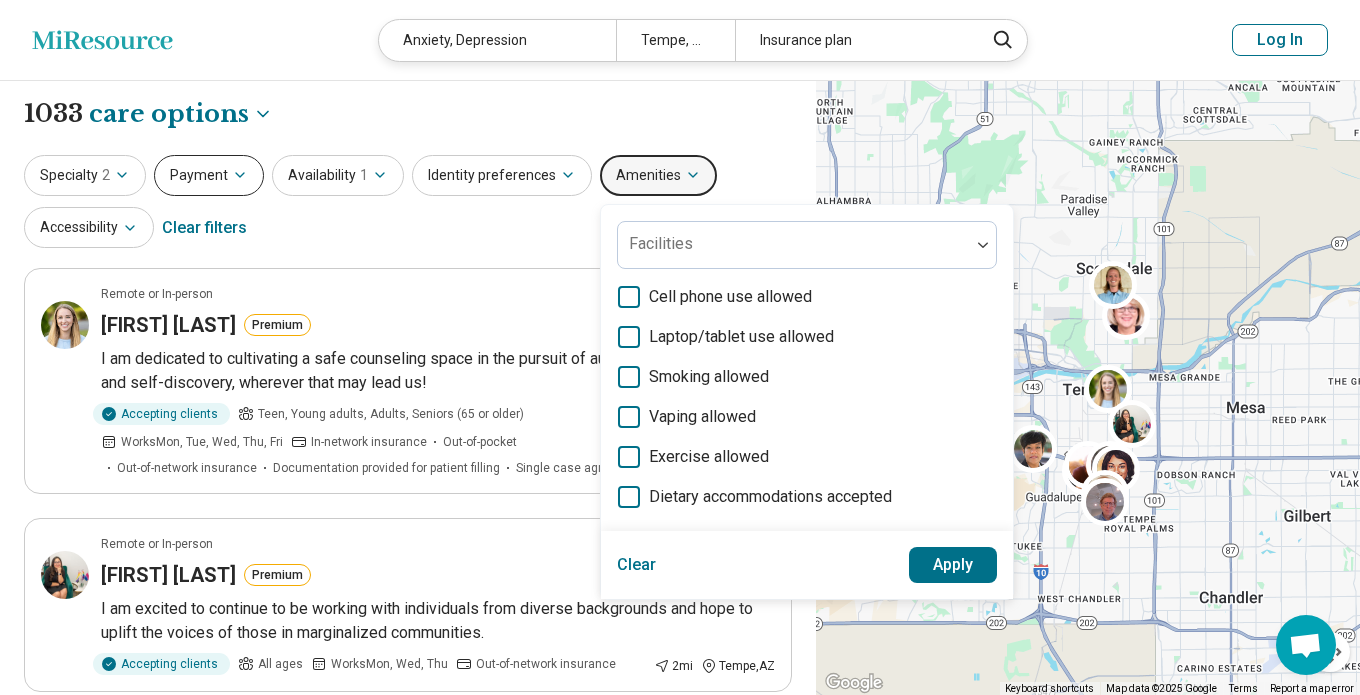 click 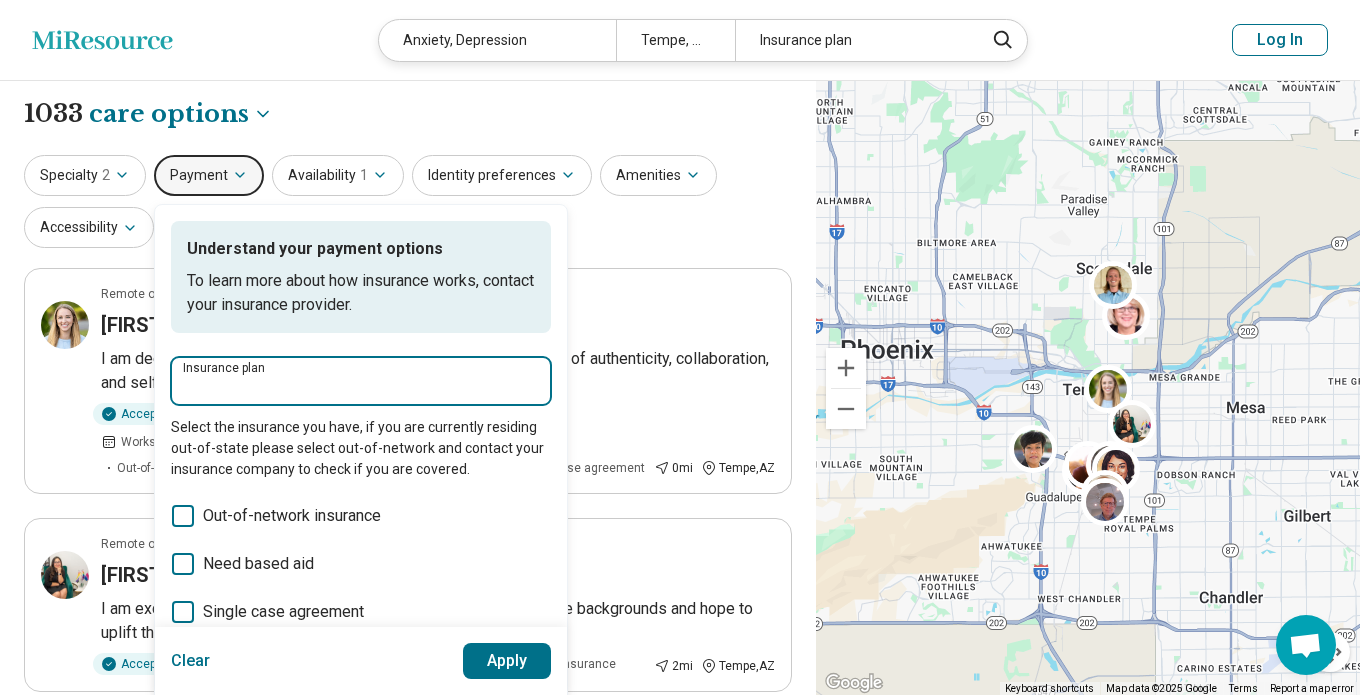 click on "Insurance plan" at bounding box center [361, 387] 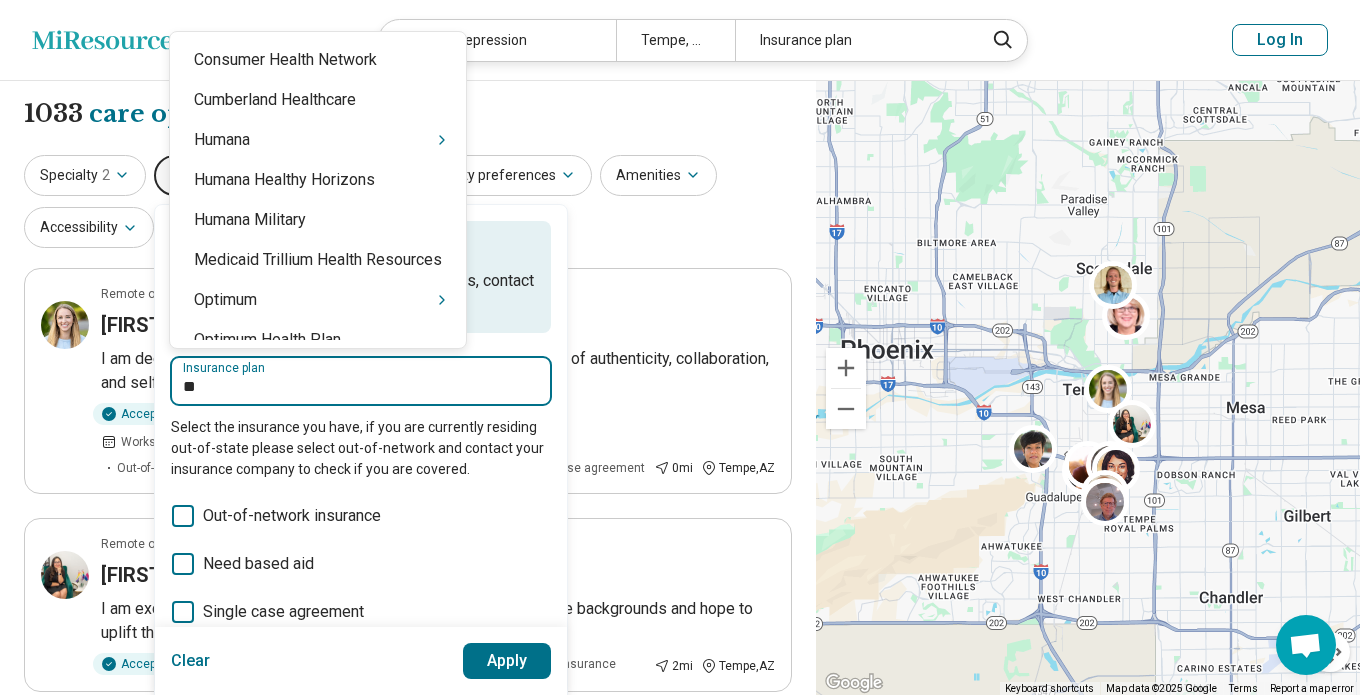 type on "***" 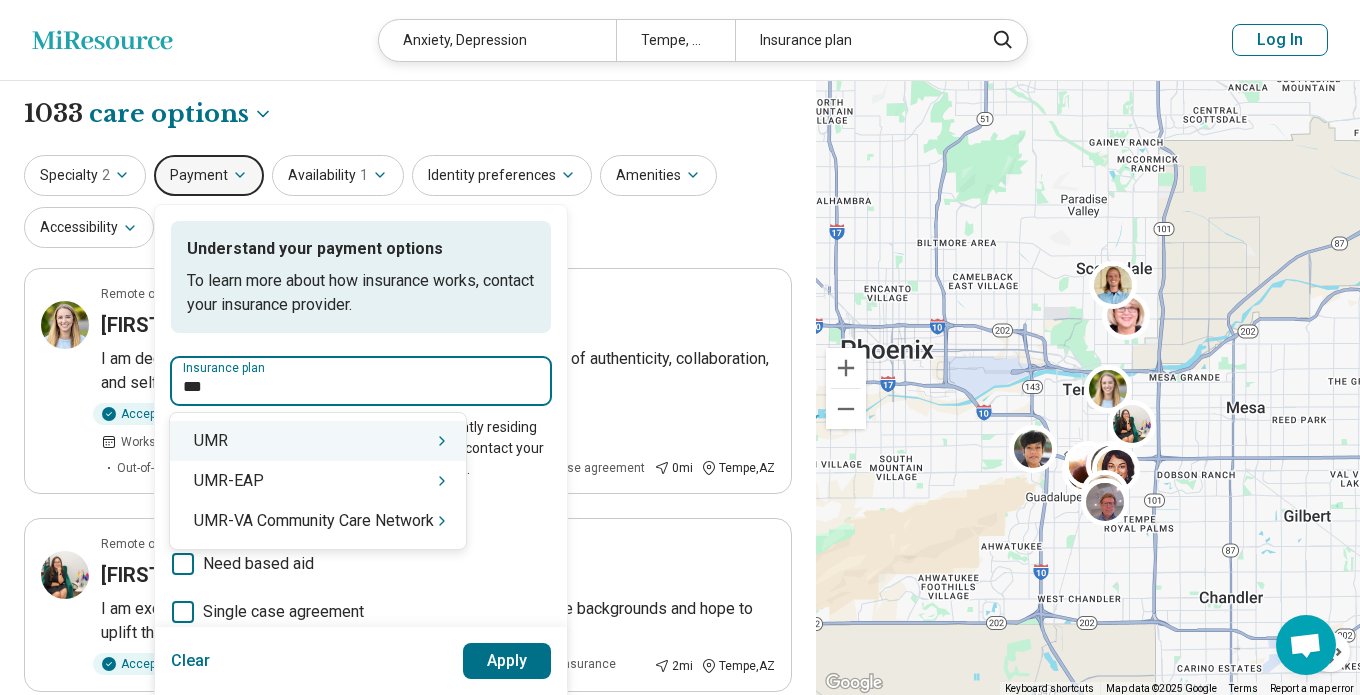 click on "UMR" at bounding box center [318, 441] 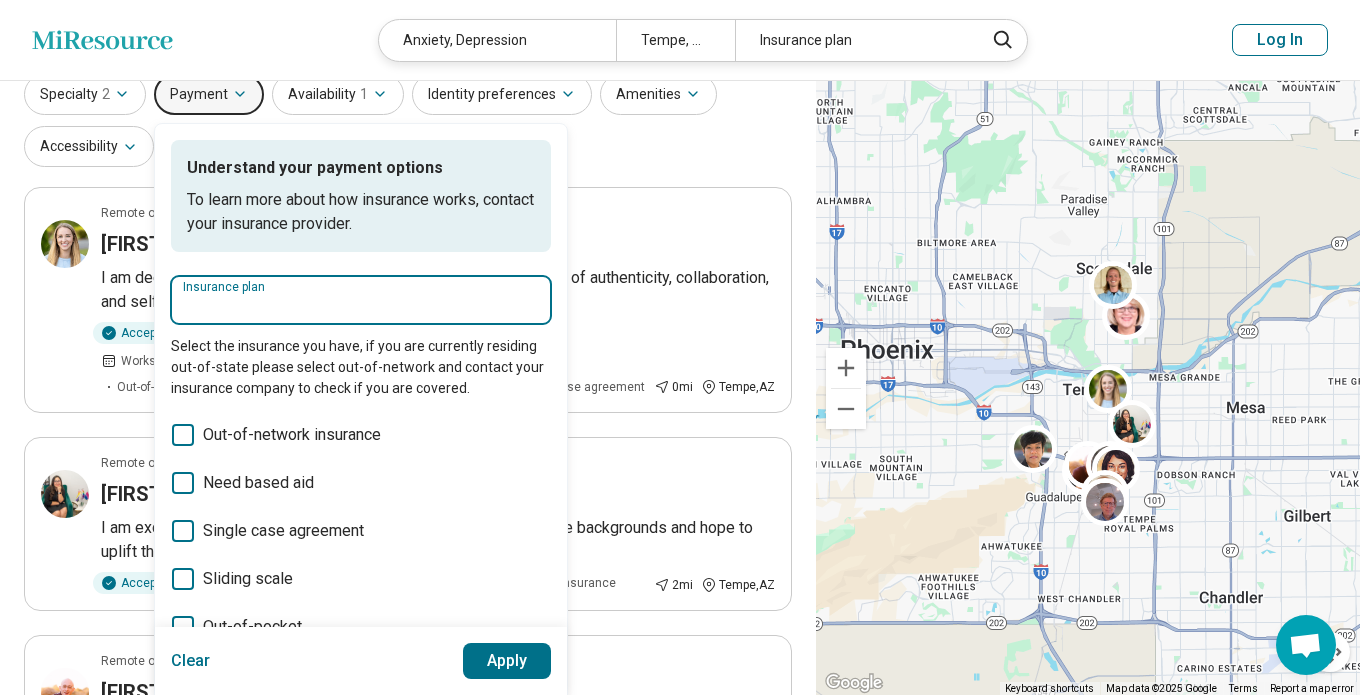 scroll, scrollTop: 0, scrollLeft: 0, axis: both 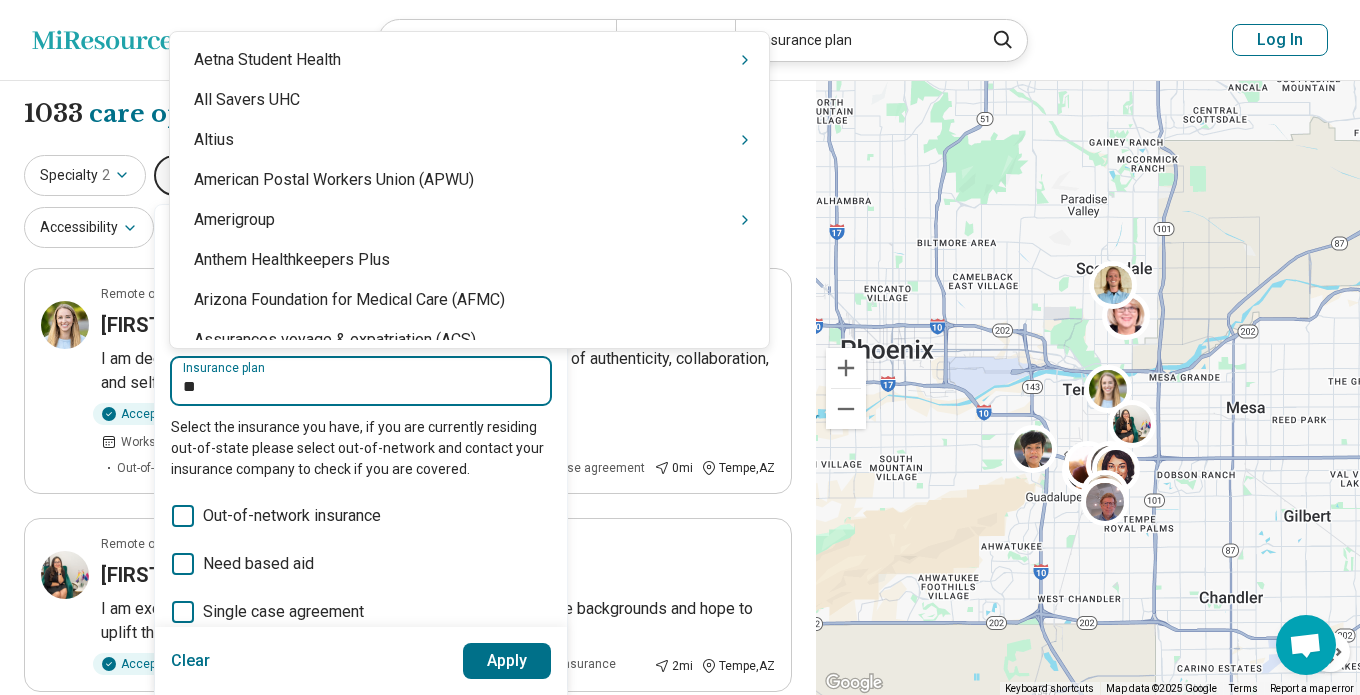 type on "***" 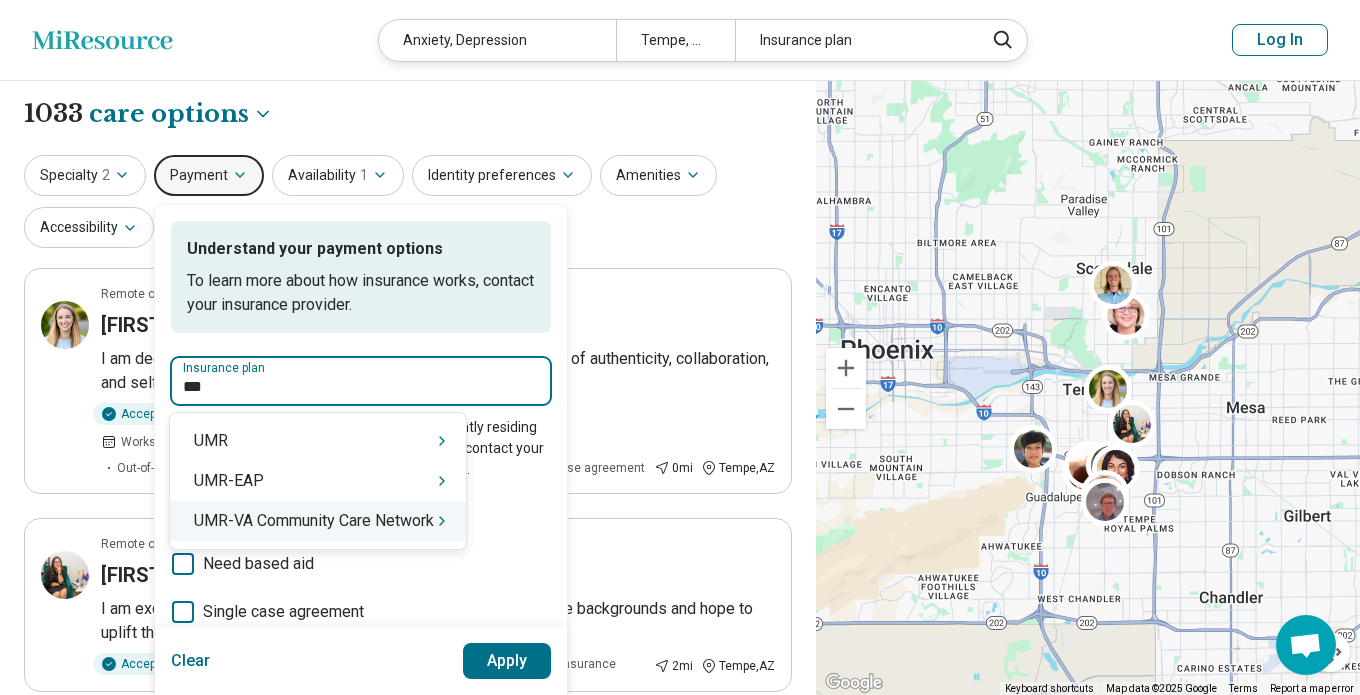 click on "UMR-VA Community Care Network" at bounding box center [318, 521] 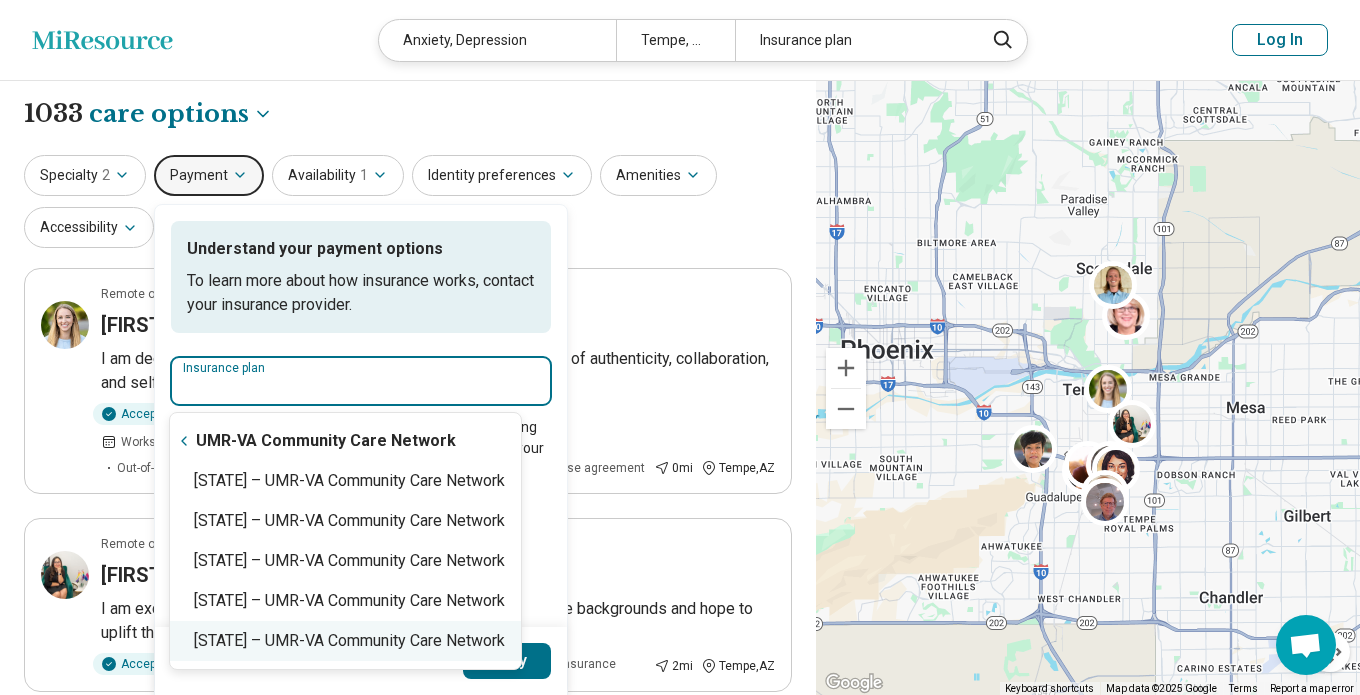 scroll, scrollTop: 9, scrollLeft: 0, axis: vertical 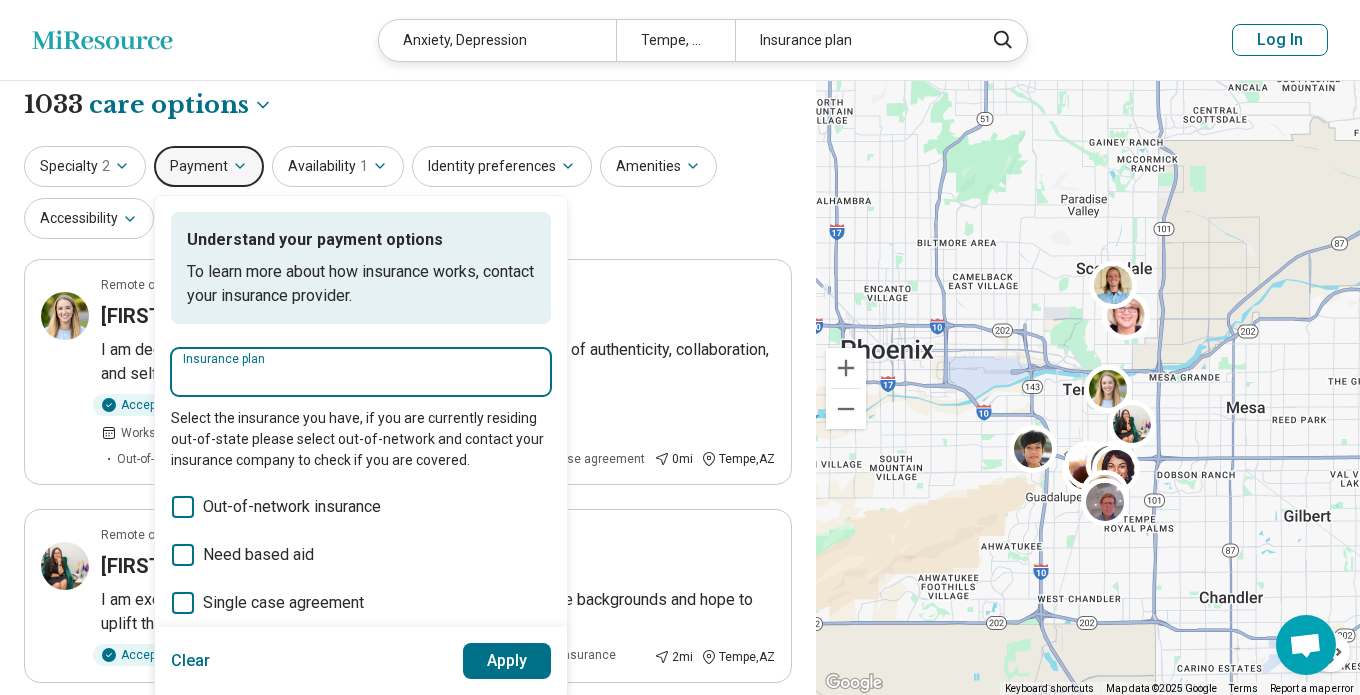 click on "Insurance plan" at bounding box center [361, 378] 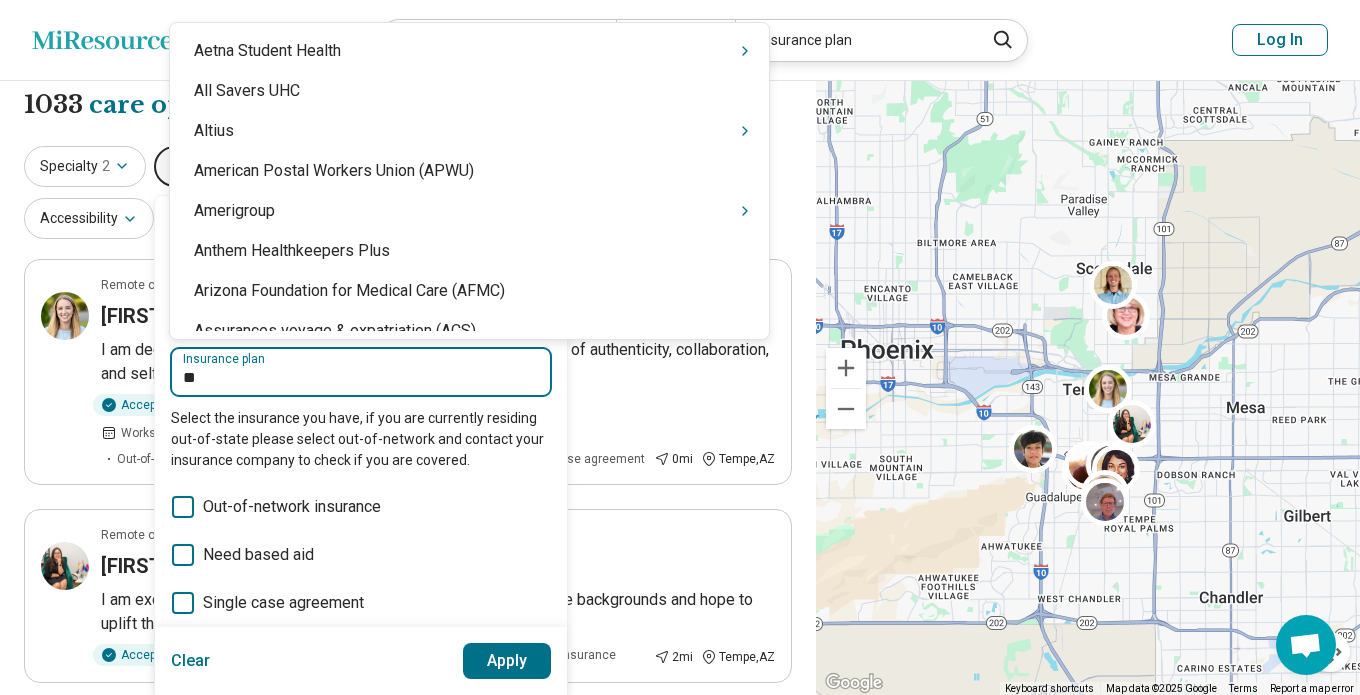 type on "***" 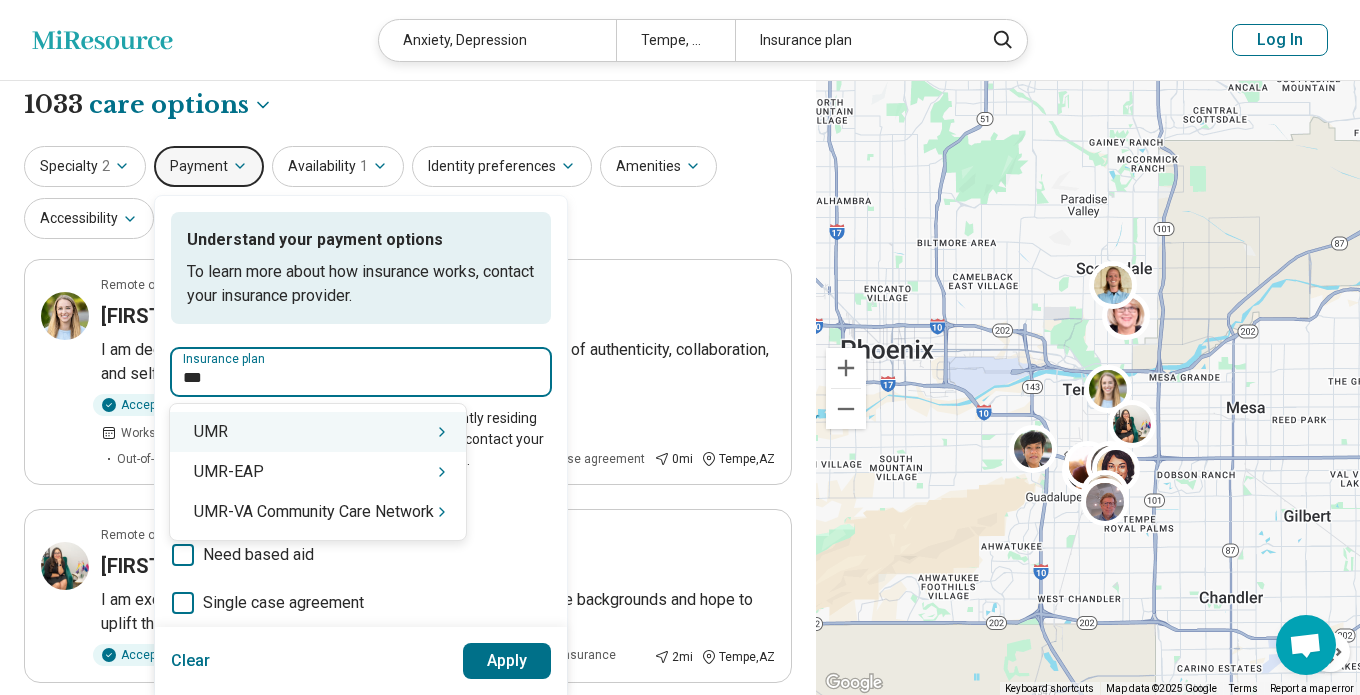 click on "UMR" at bounding box center [318, 432] 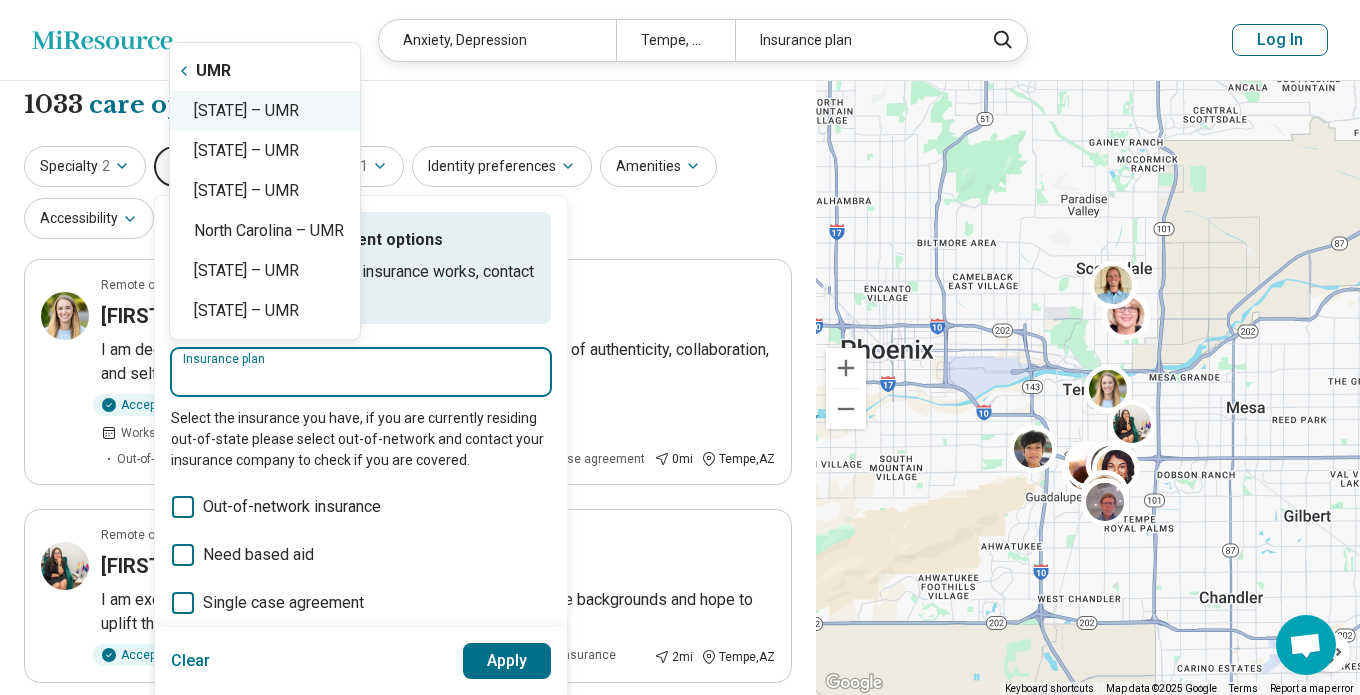 click on "Arizona – UMR" at bounding box center (265, 111) 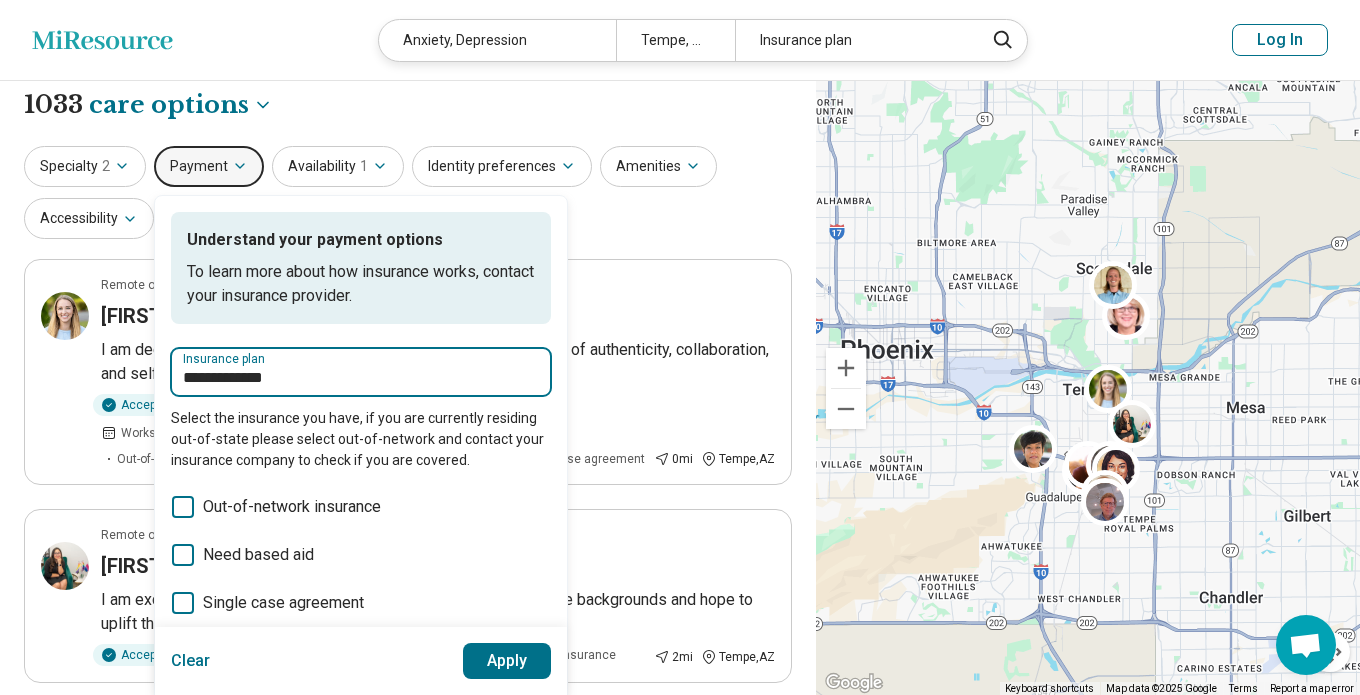 type on "**********" 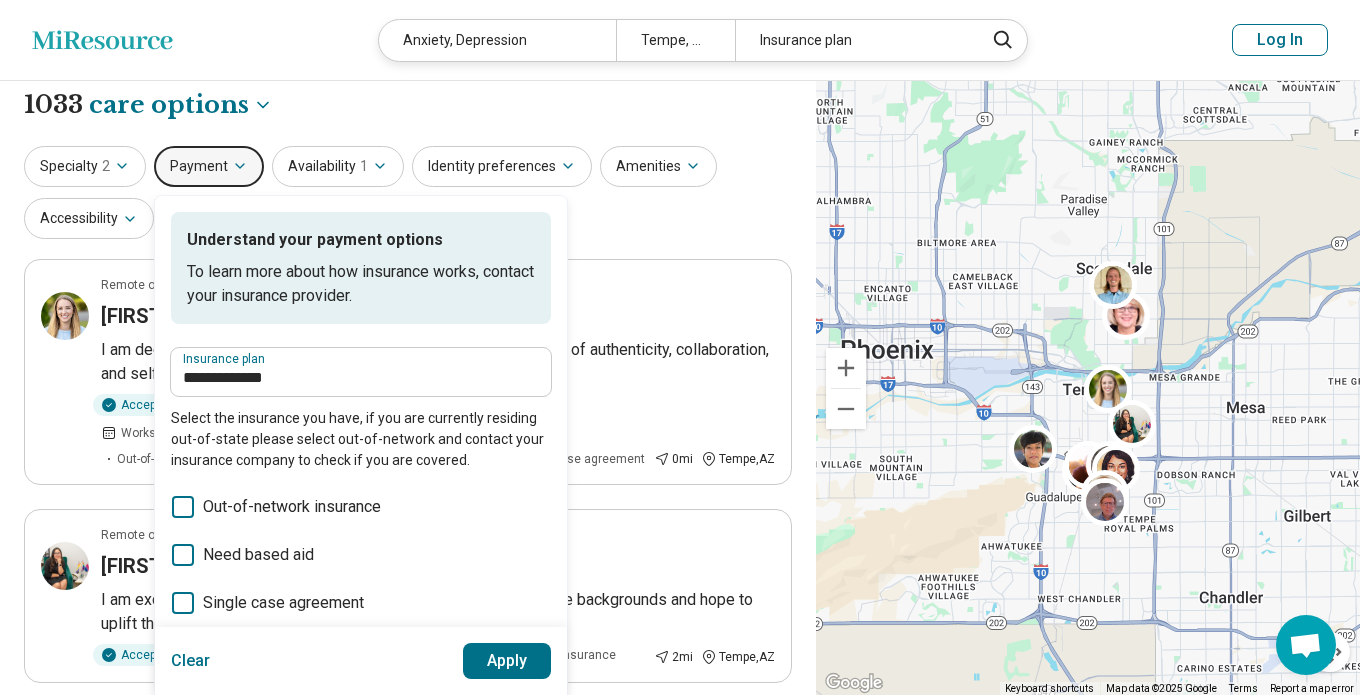 click on "Apply" at bounding box center (507, 661) 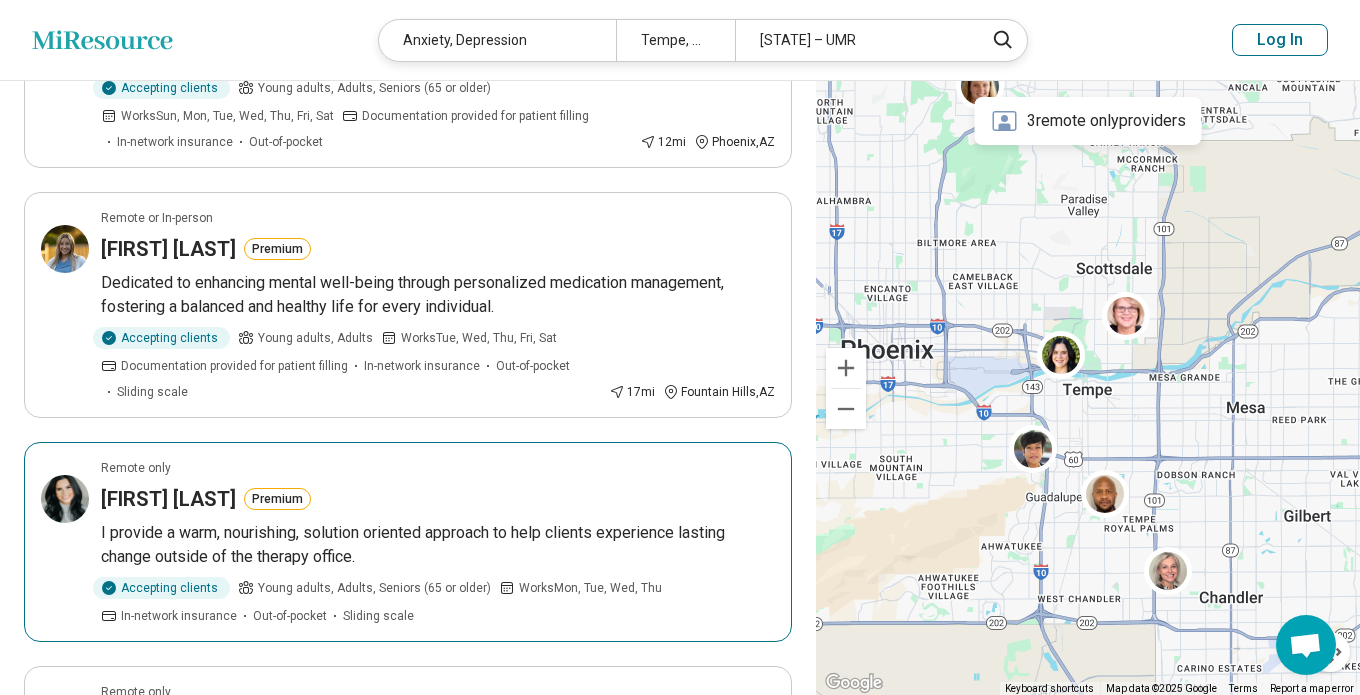 scroll, scrollTop: 1197, scrollLeft: 0, axis: vertical 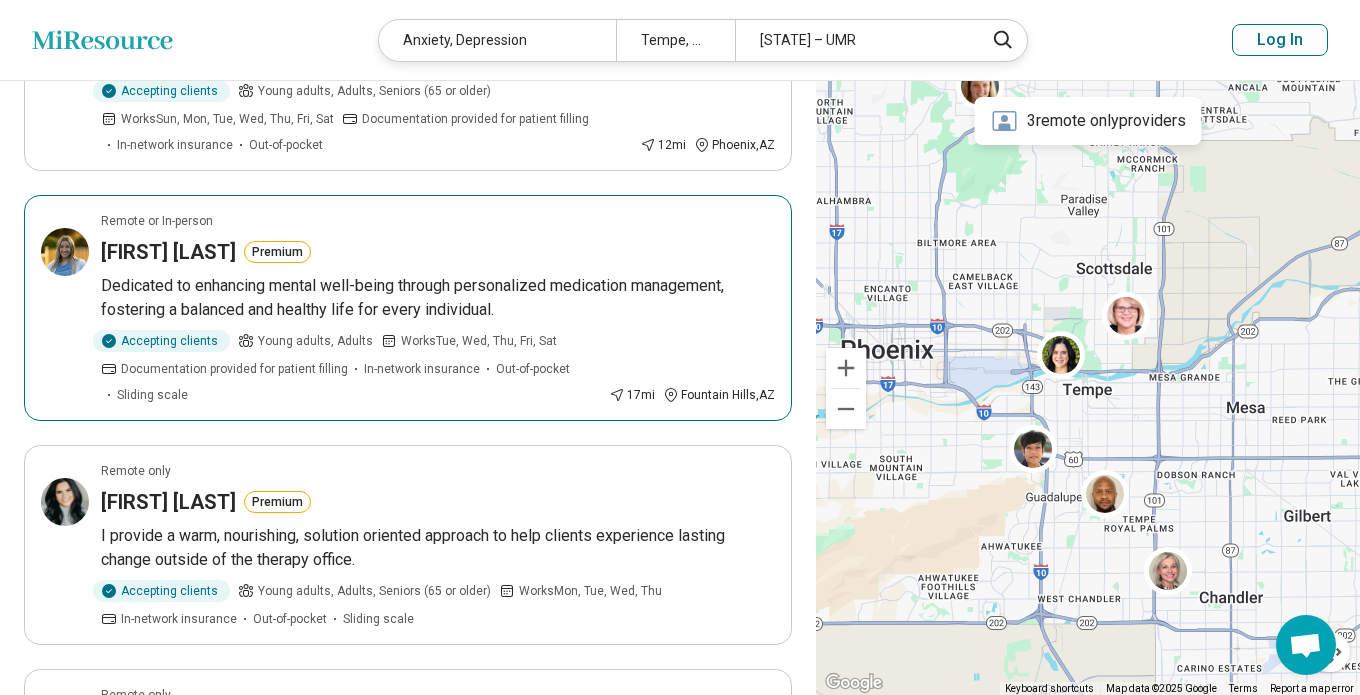 click on "Dedicated to enhancing mental well-being through personalized medication management, fostering a balanced and healthy life for every individual." at bounding box center (438, 298) 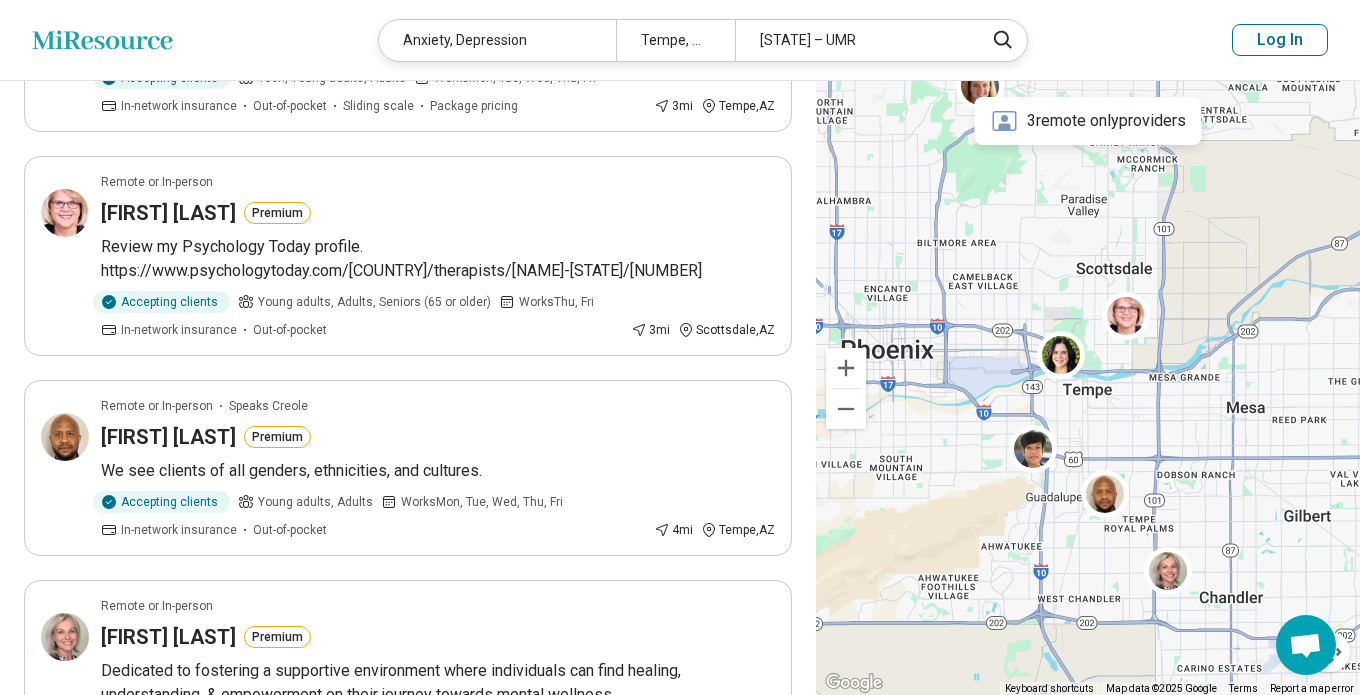 scroll, scrollTop: 0, scrollLeft: 0, axis: both 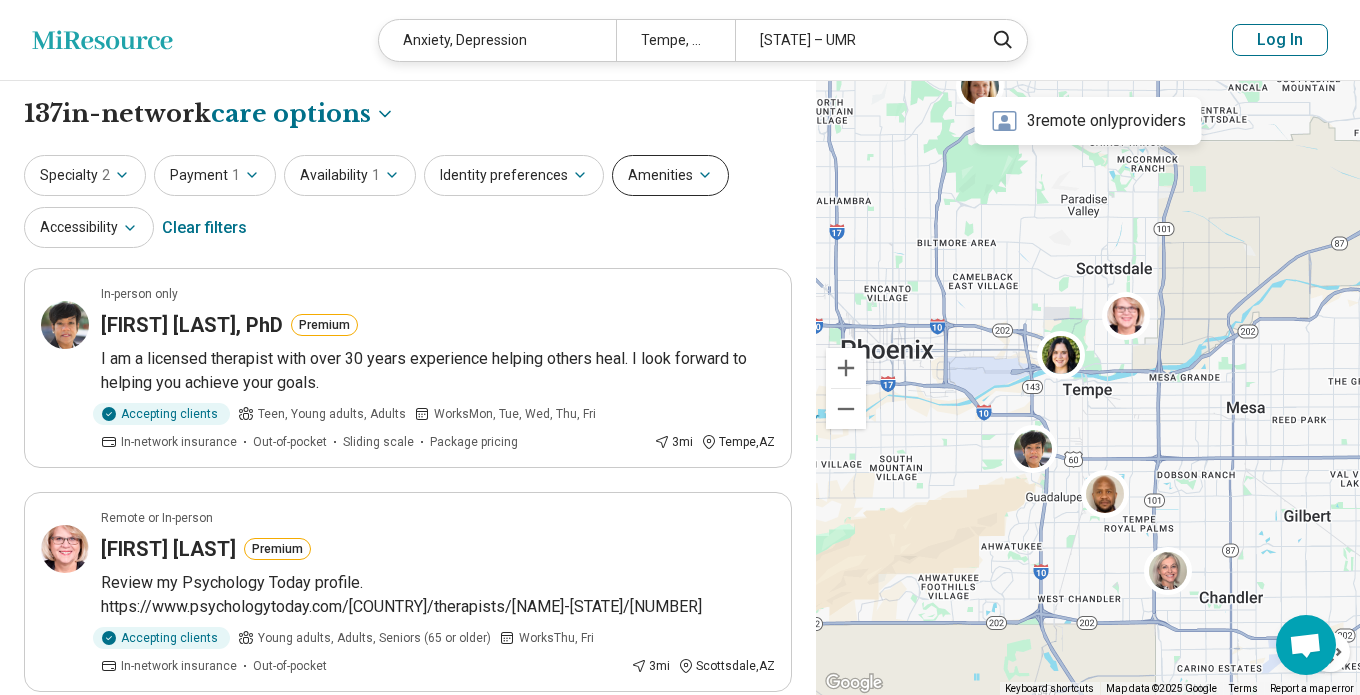 click on "Amenities" at bounding box center [670, 175] 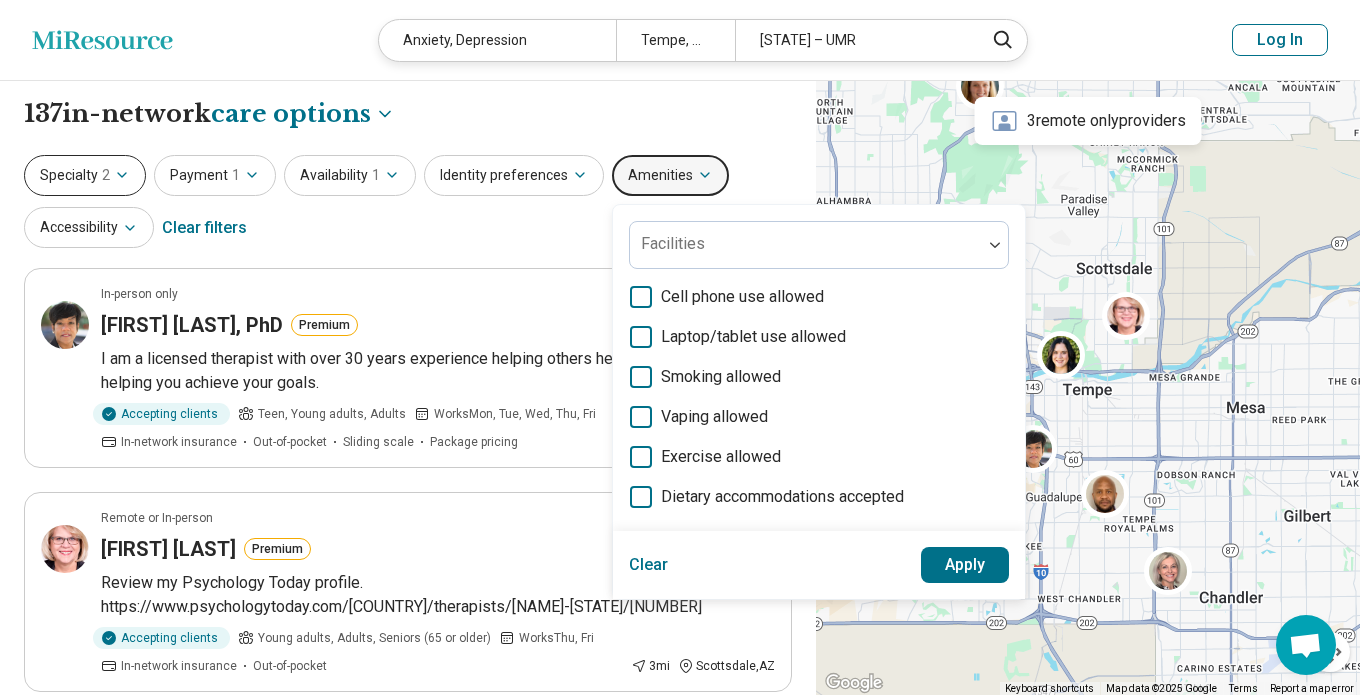 click on "Specialty 2" at bounding box center [85, 175] 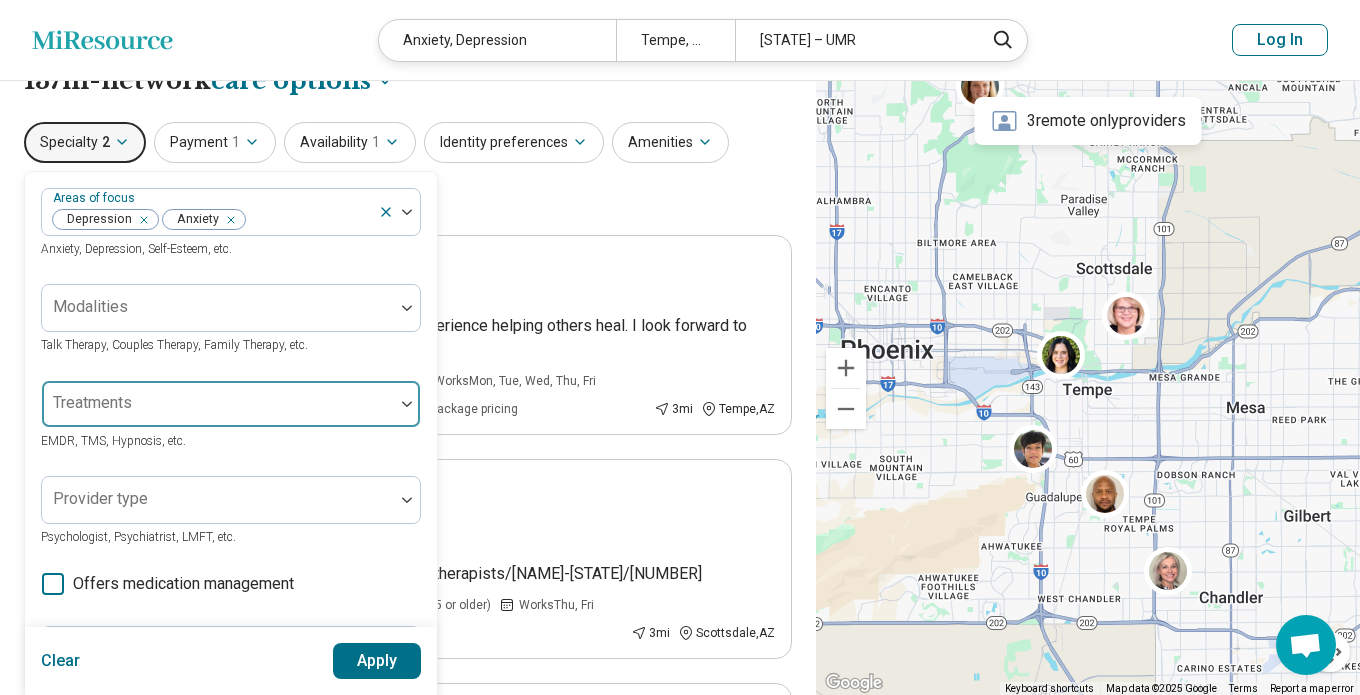 scroll, scrollTop: 38, scrollLeft: 0, axis: vertical 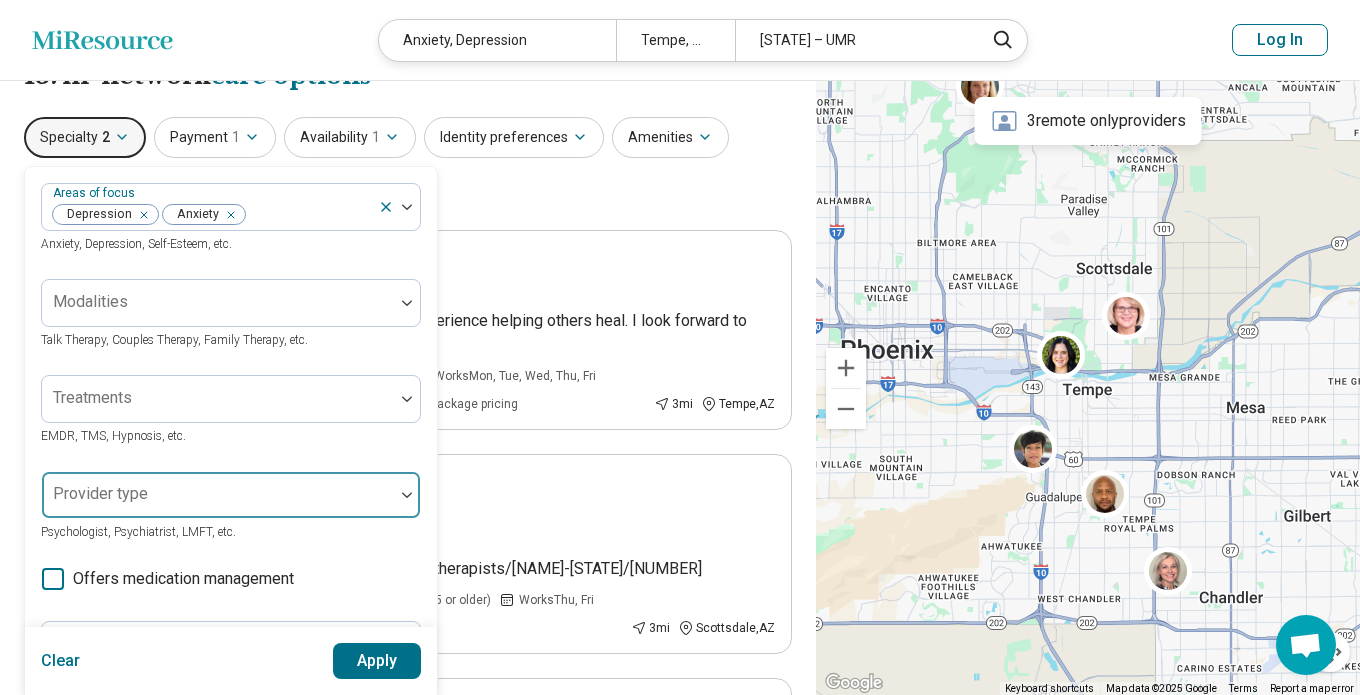 click at bounding box center [218, 503] 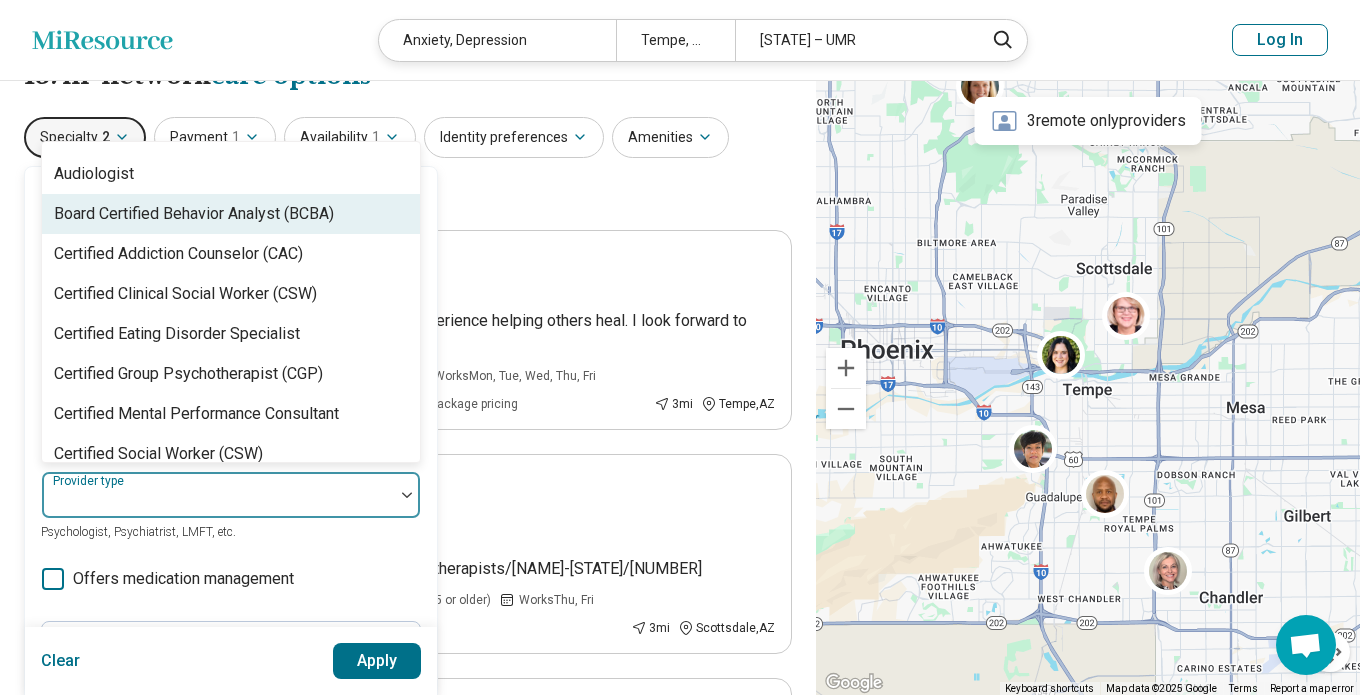 scroll, scrollTop: 153, scrollLeft: 0, axis: vertical 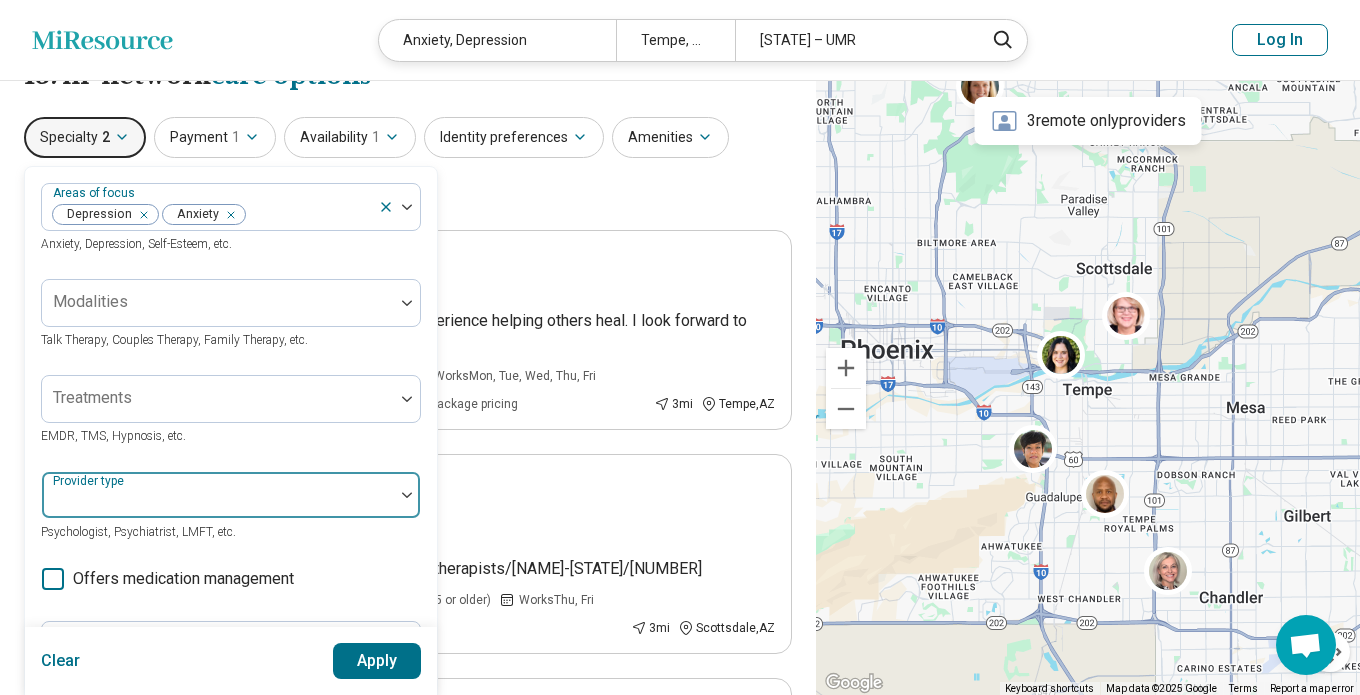 click on "Provider type" at bounding box center [231, 495] 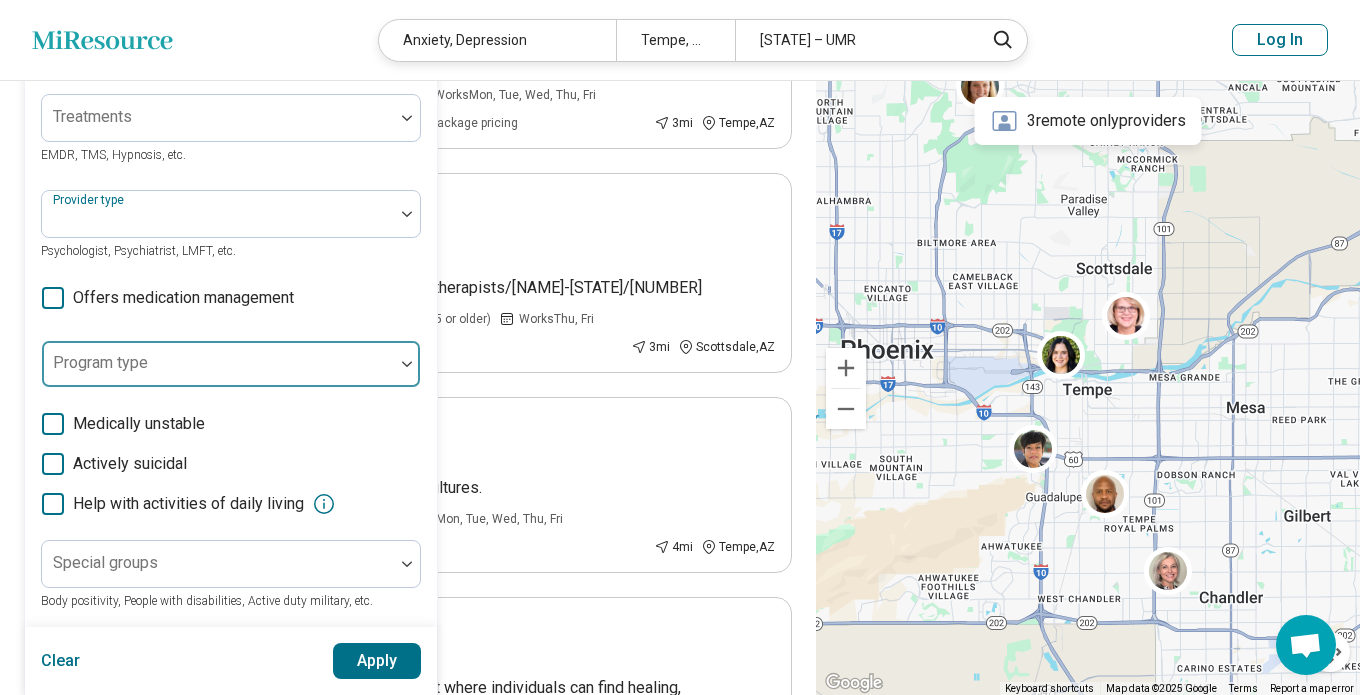 scroll, scrollTop: 326, scrollLeft: 0, axis: vertical 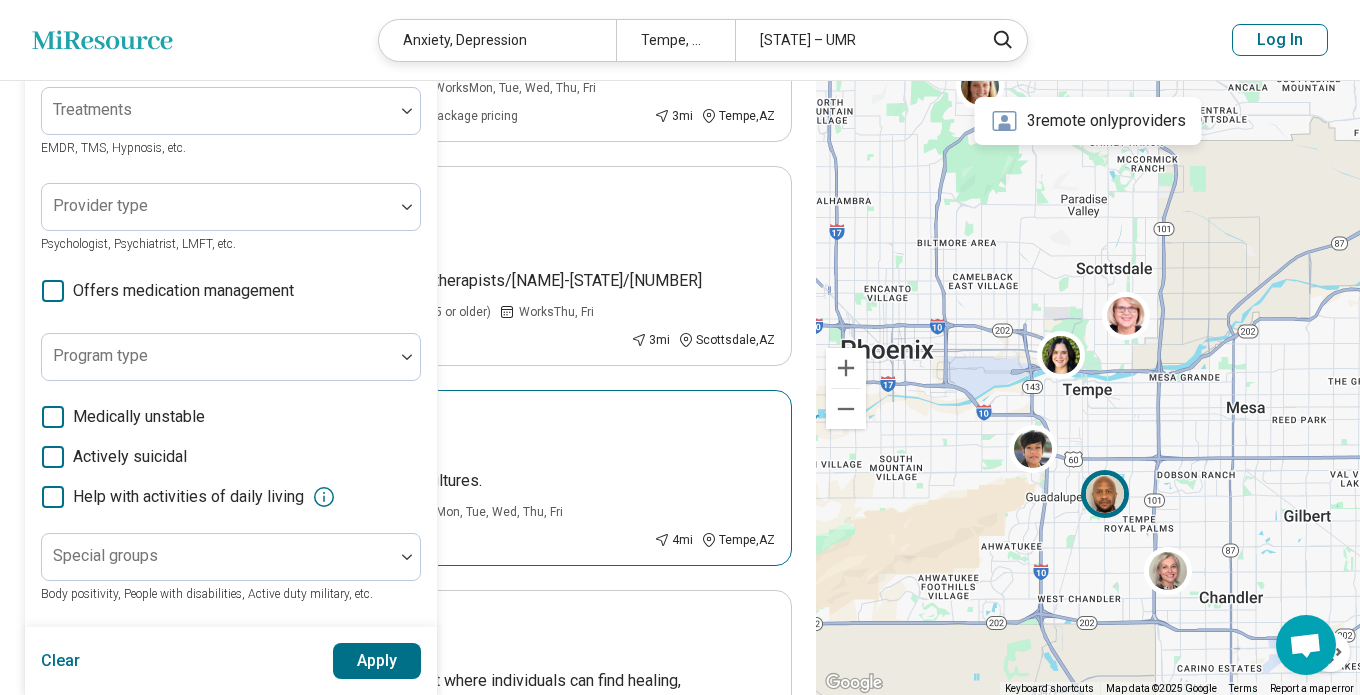 click on "Benitho Louissaint Premium" at bounding box center [438, 447] 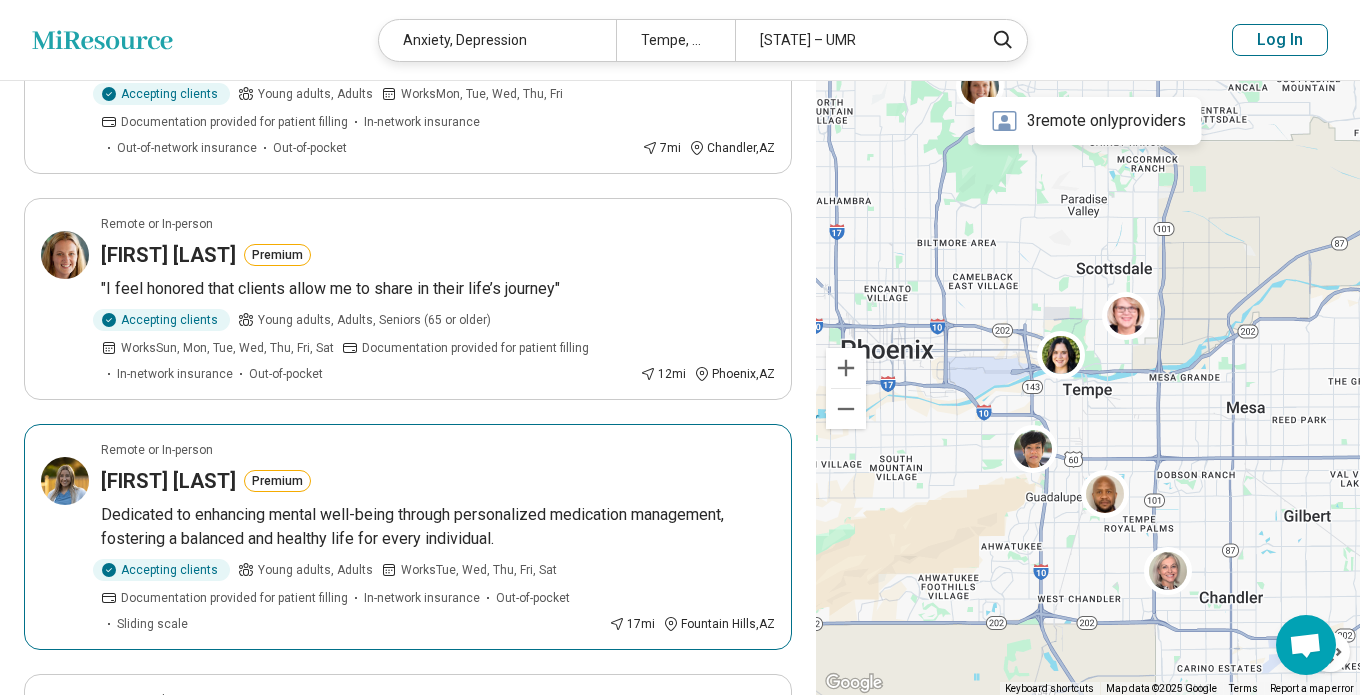 scroll, scrollTop: 0, scrollLeft: 0, axis: both 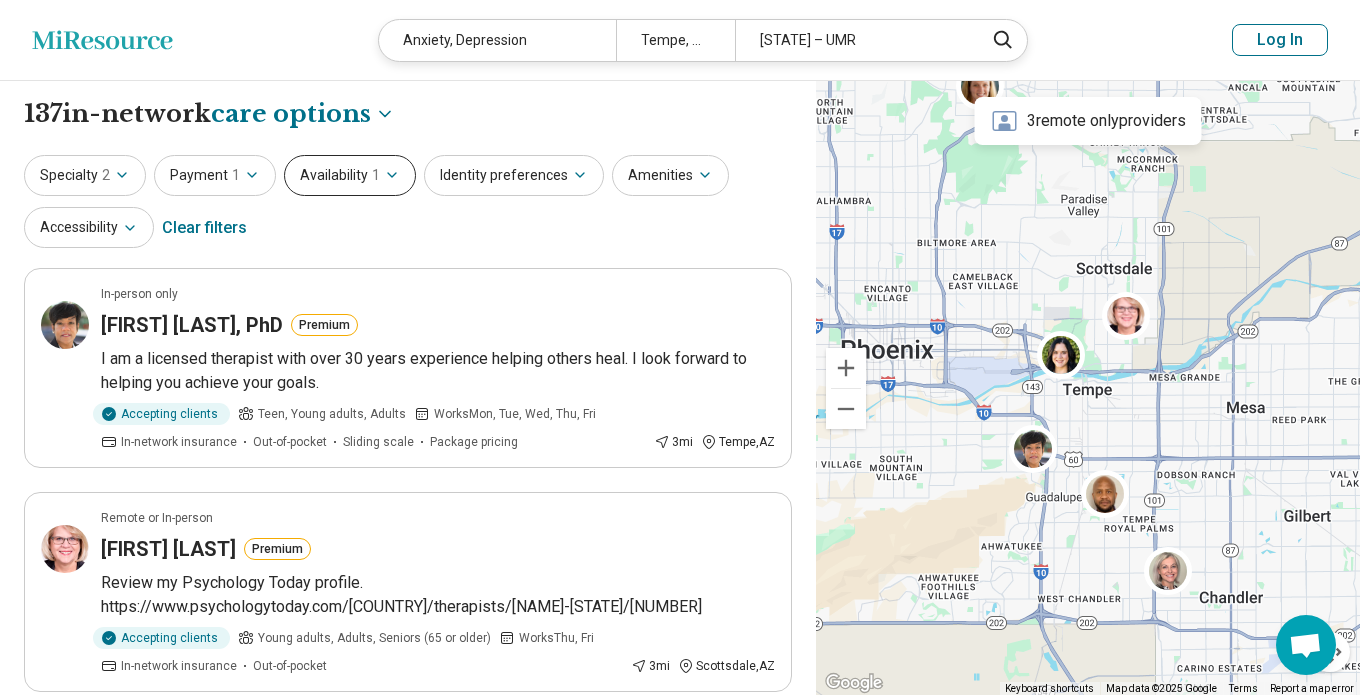 click on "Availability 1" at bounding box center [350, 175] 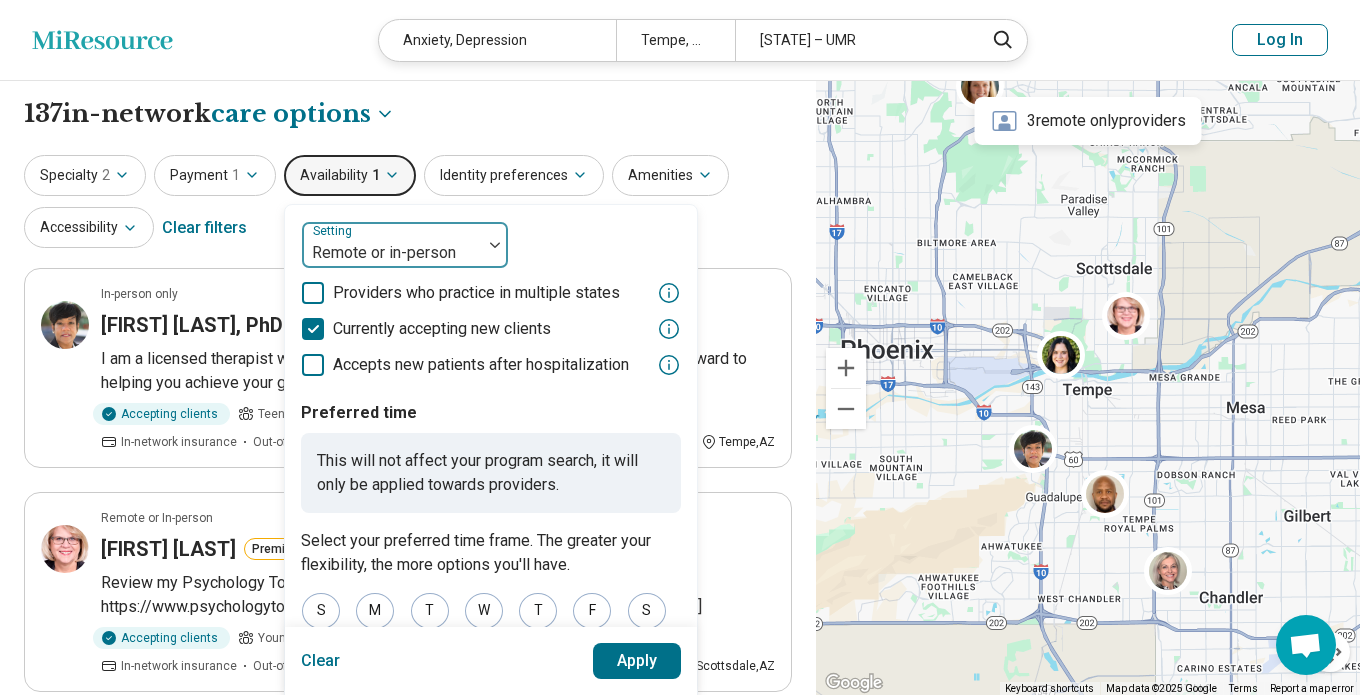 click at bounding box center (392, 253) 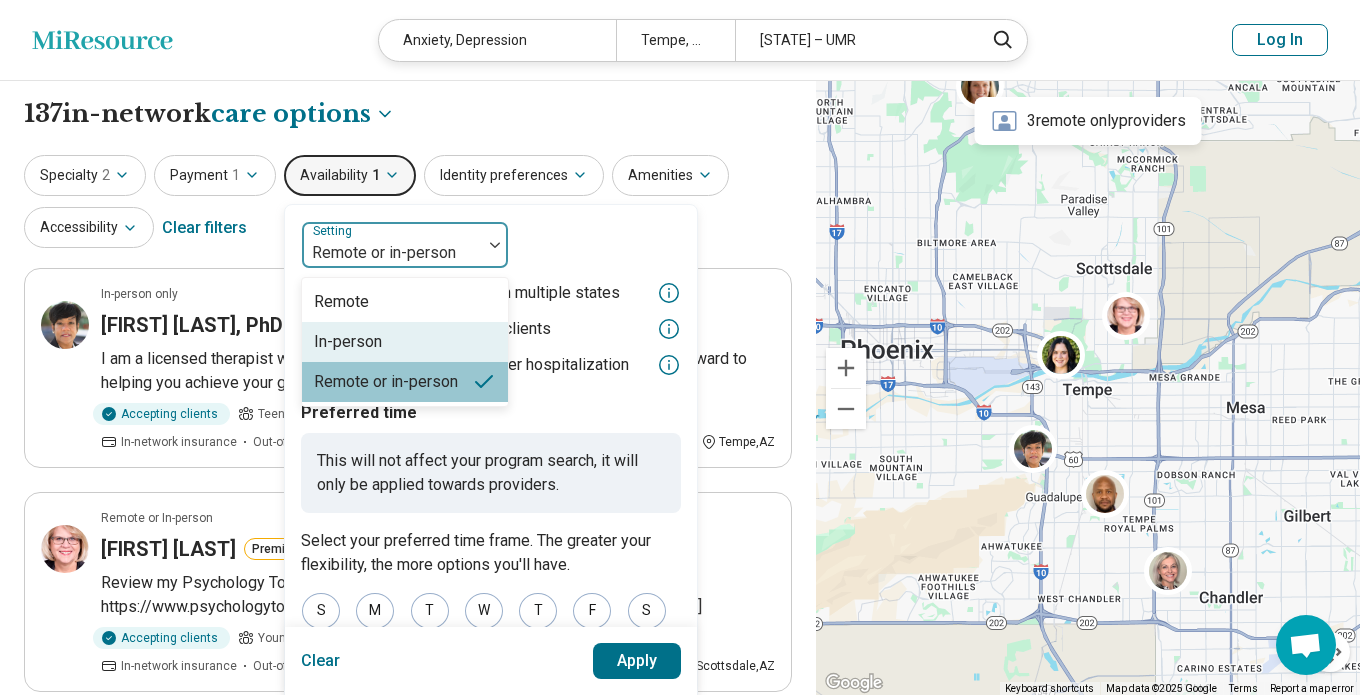 click on "In-person" at bounding box center (405, 342) 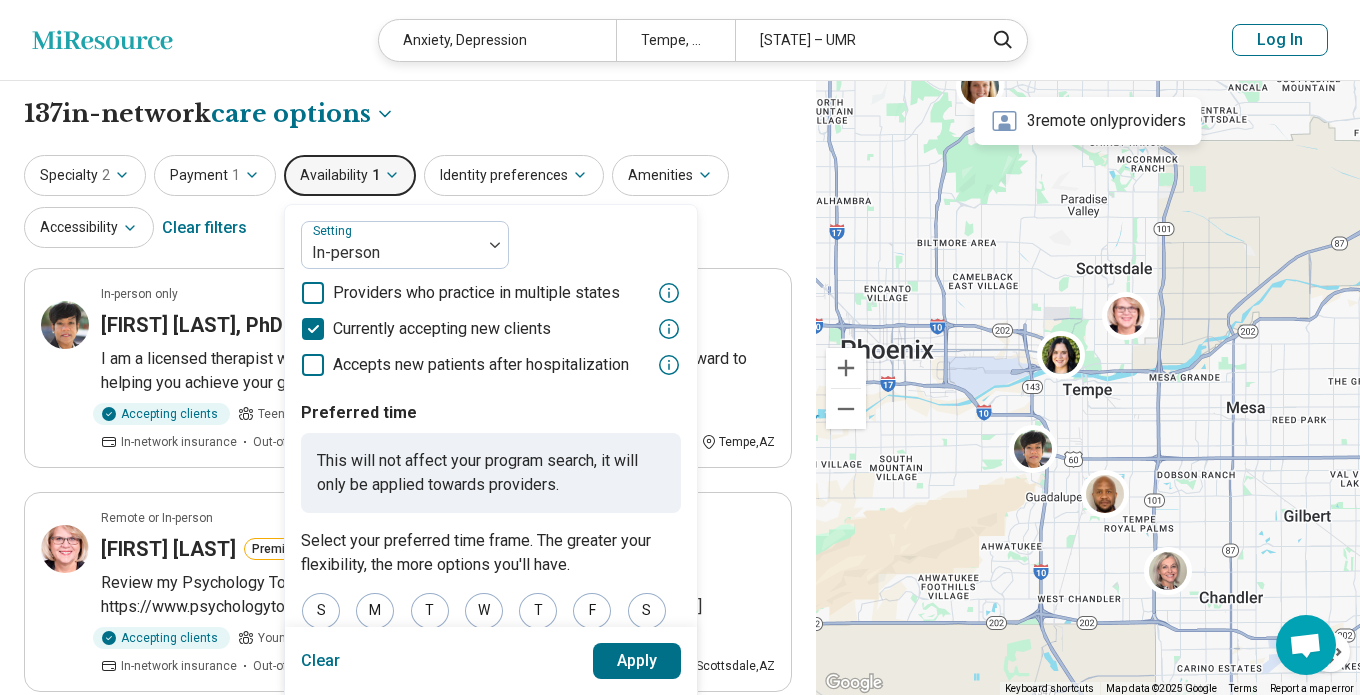 click on "Apply" at bounding box center (637, 661) 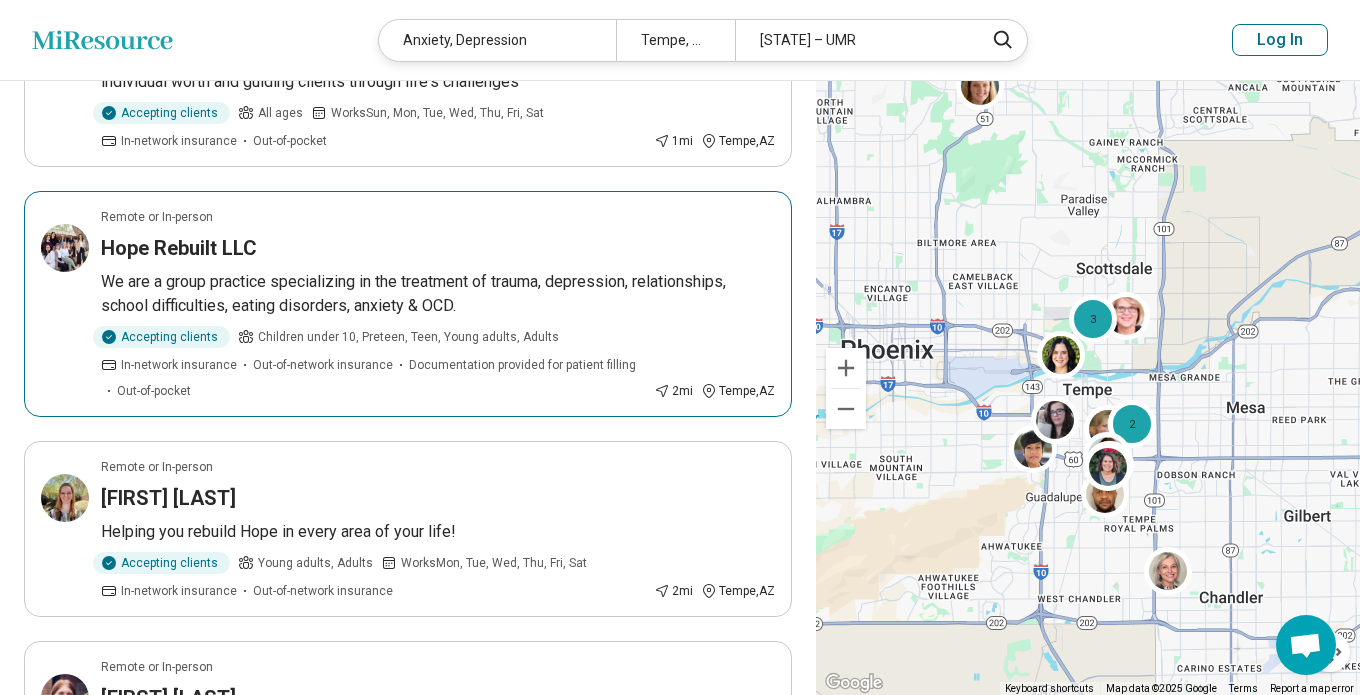 scroll, scrollTop: 1896, scrollLeft: 0, axis: vertical 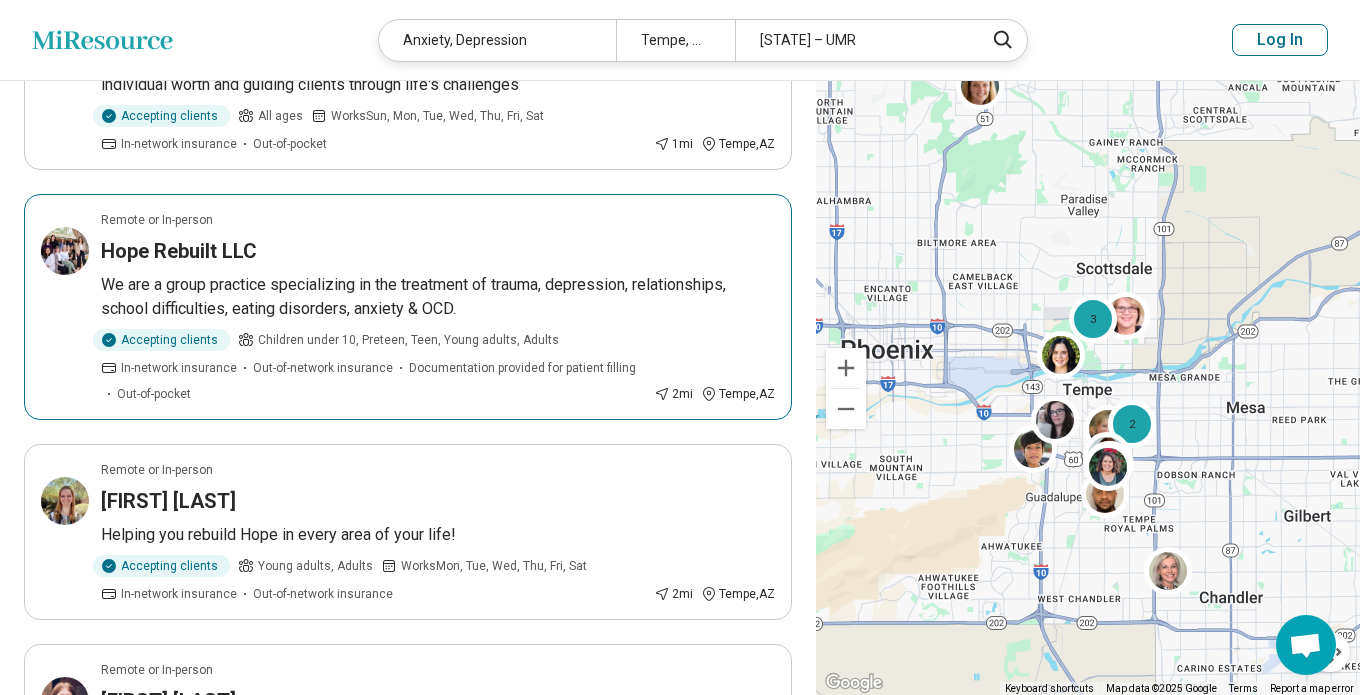click on "Accepting clients Children under 10, Preteen, Teen, Young adults, Adults In-network insurance Out-of-network insurance Documentation provided for patient filling Out-of-pocket" at bounding box center (373, 366) 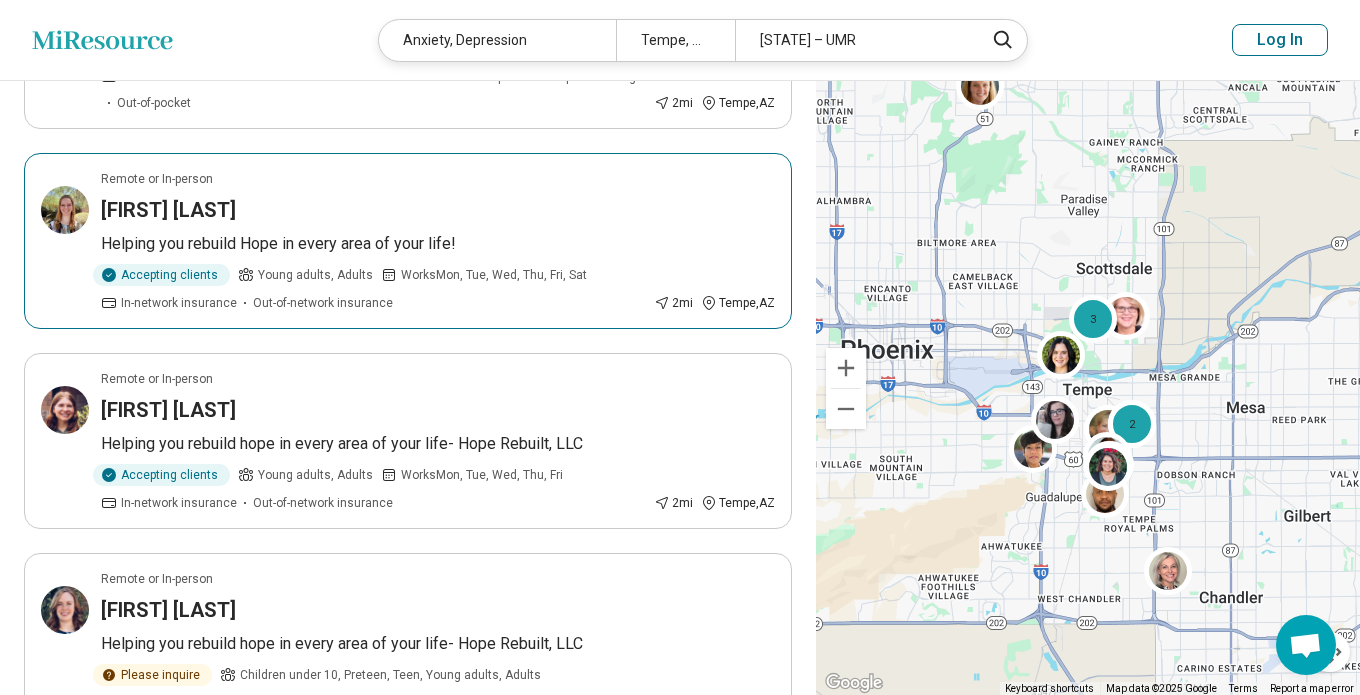 scroll, scrollTop: 2200, scrollLeft: 0, axis: vertical 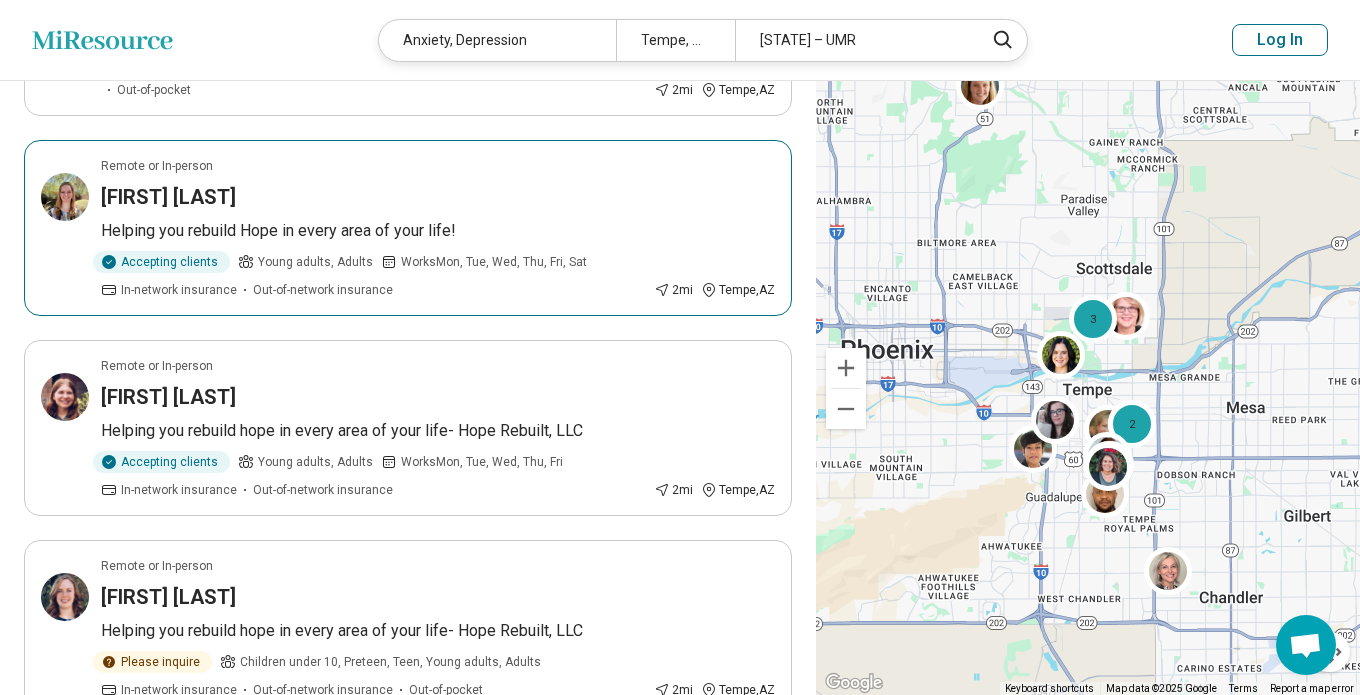 click on "Helping you rebuild Hope in every area of your life!" at bounding box center [438, 231] 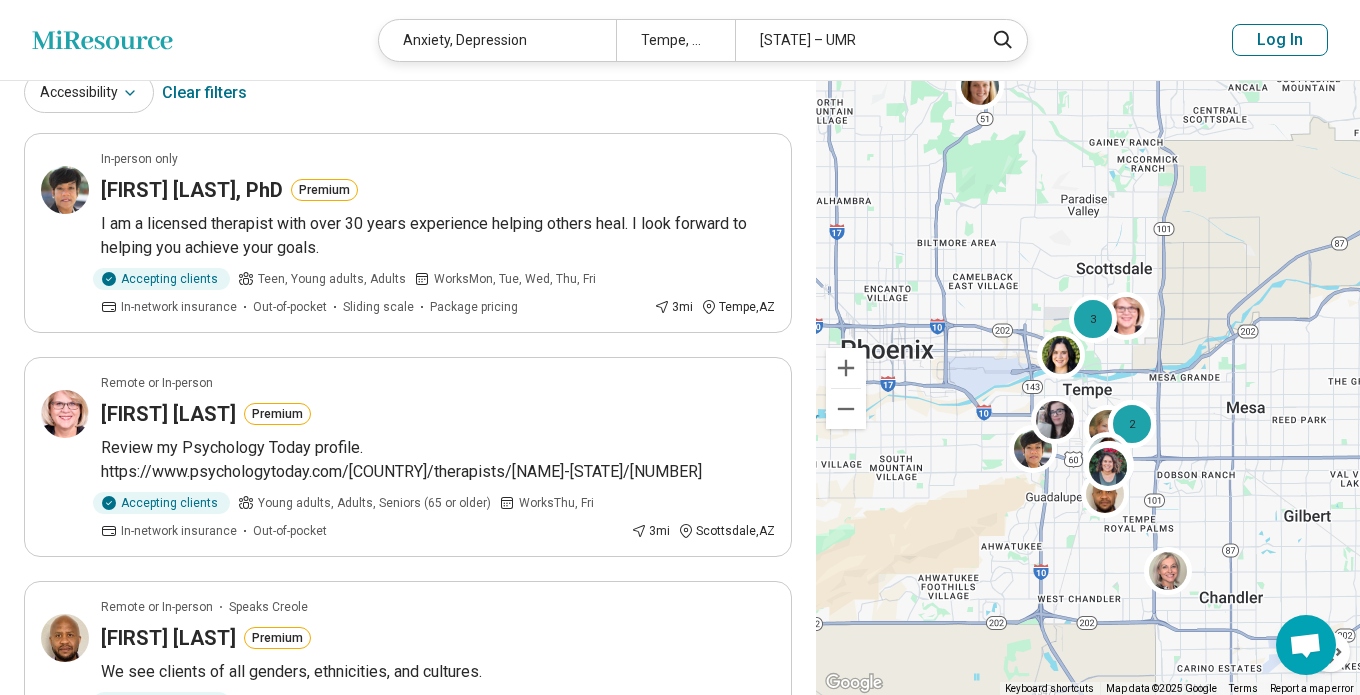 scroll, scrollTop: 0, scrollLeft: 0, axis: both 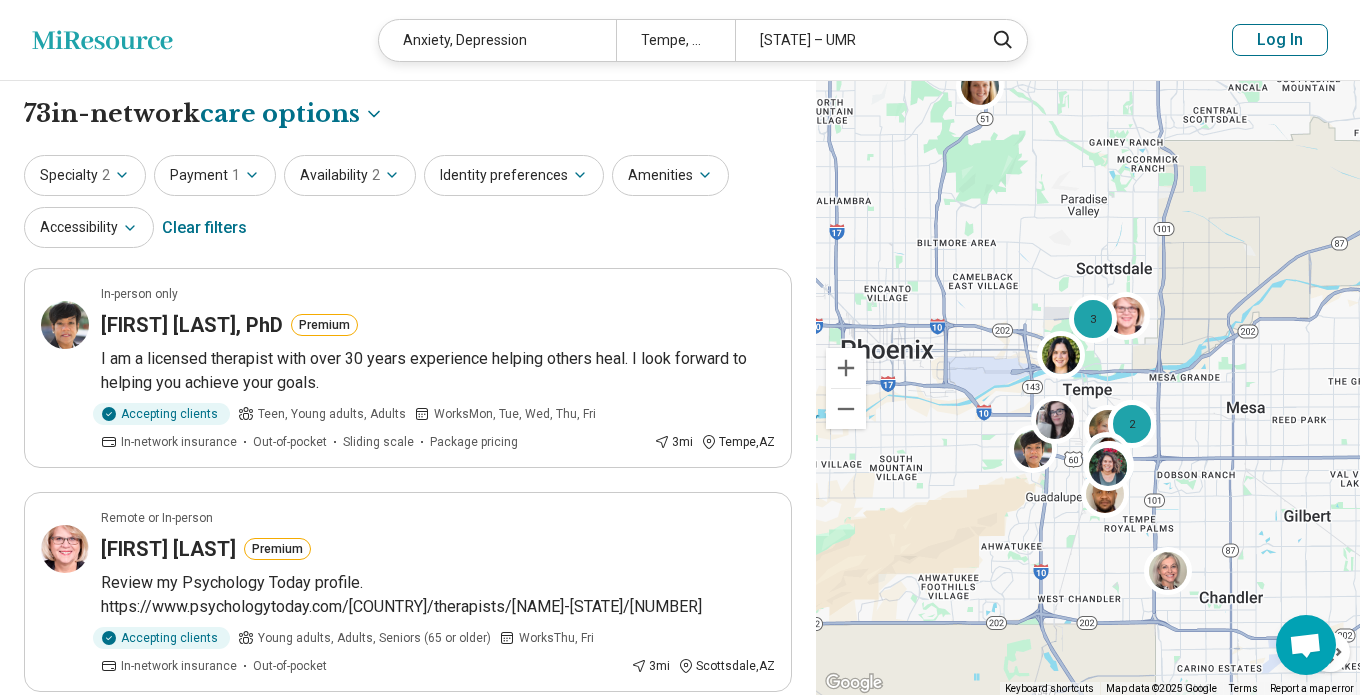 click on "Accepting clients Teen, Young adults, Adults Works  Mon, Tue, Wed, Thu, Fri In-network insurance Out-of-pocket Sliding scale Package pricing" at bounding box center (373, 427) 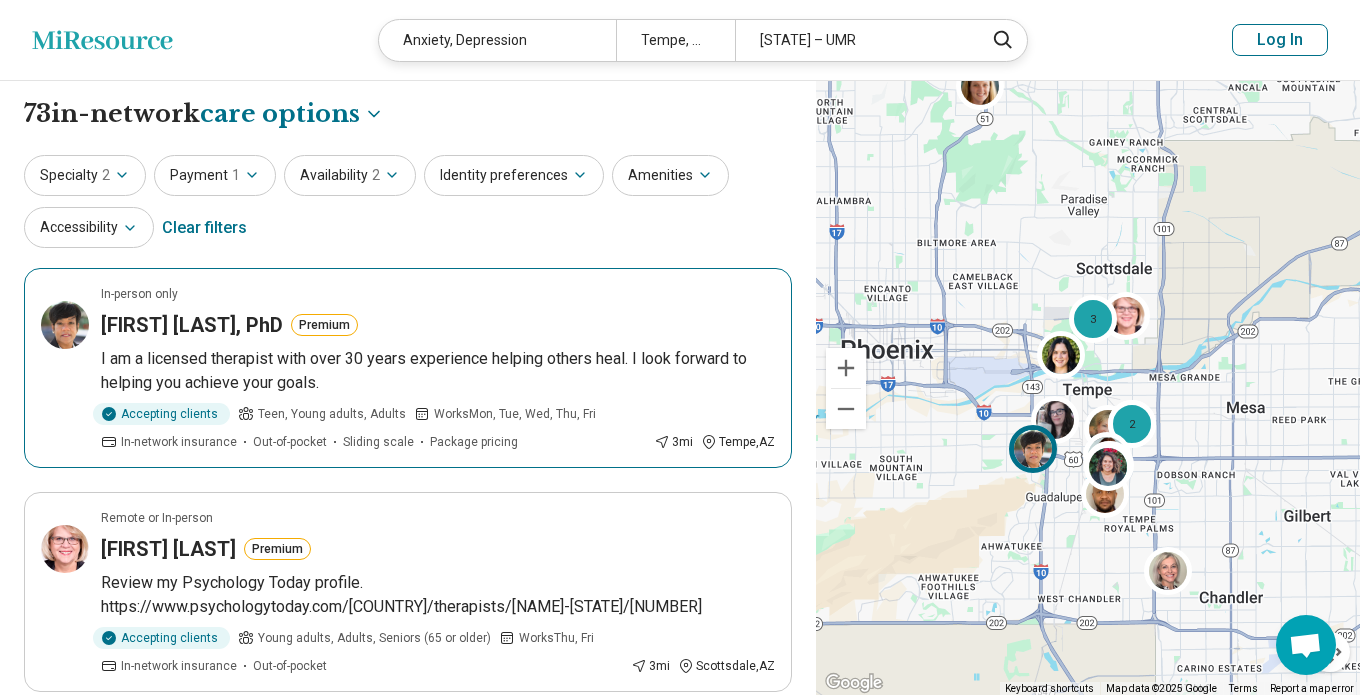 scroll, scrollTop: 244, scrollLeft: 0, axis: vertical 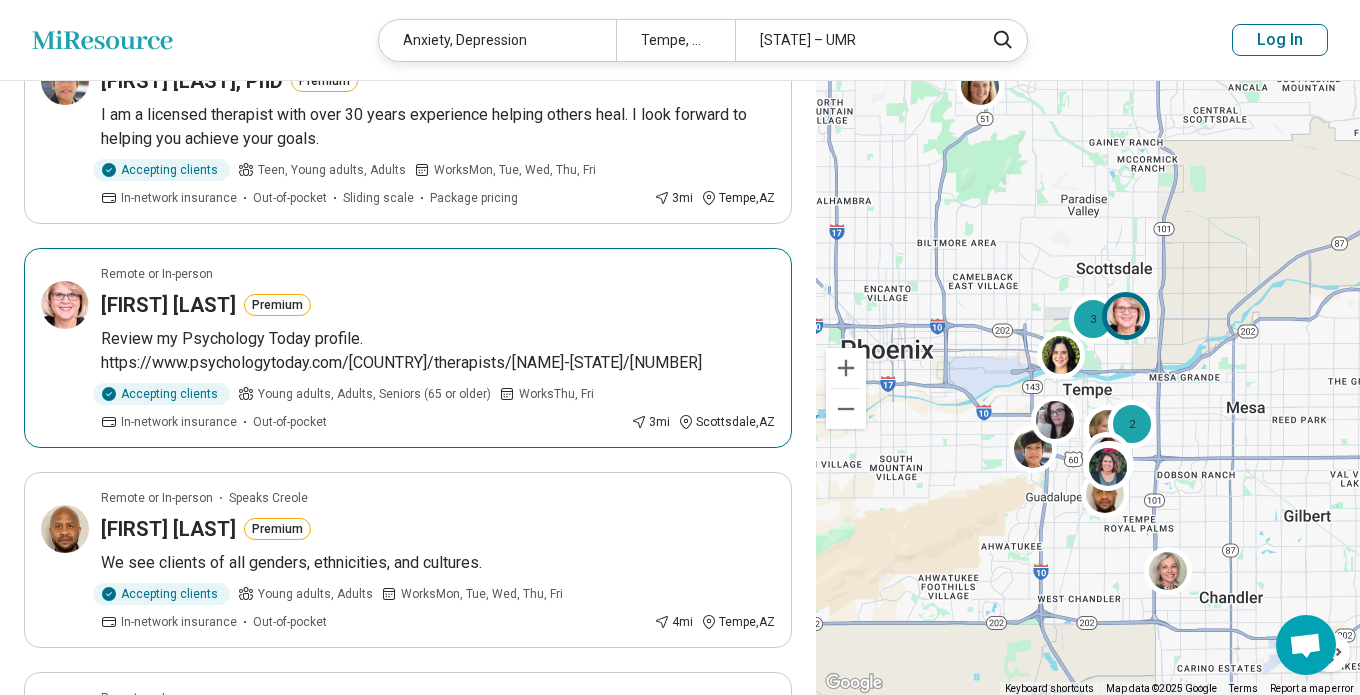 click on "Works  Thu, Fri" at bounding box center (546, 394) 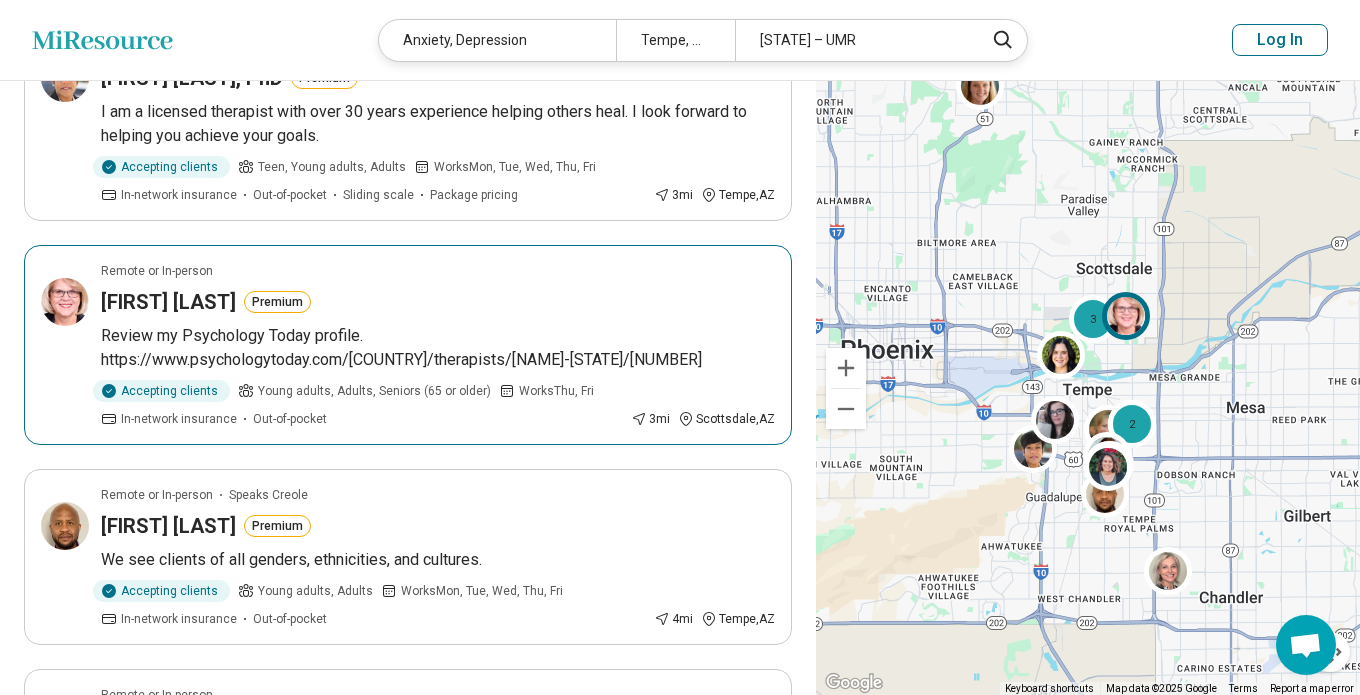 drag, startPoint x: 735, startPoint y: 356, endPoint x: 77, endPoint y: 358, distance: 658.00305 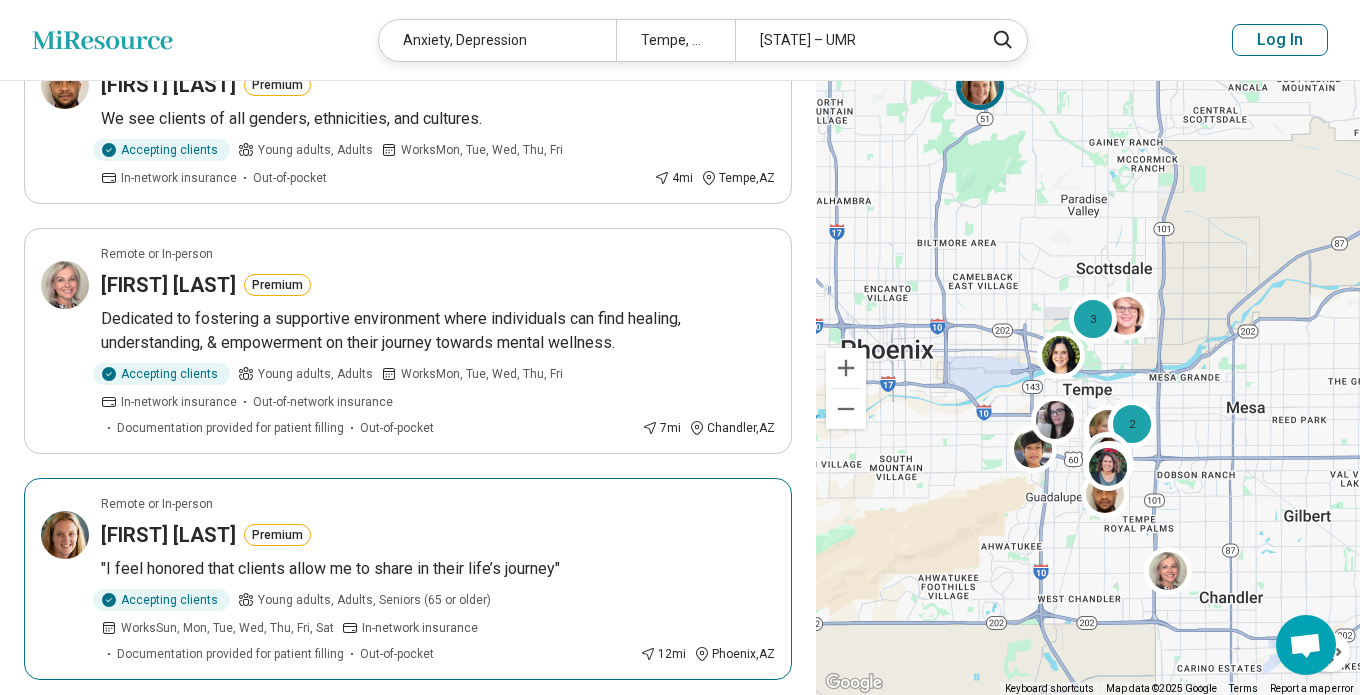 scroll, scrollTop: 691, scrollLeft: 0, axis: vertical 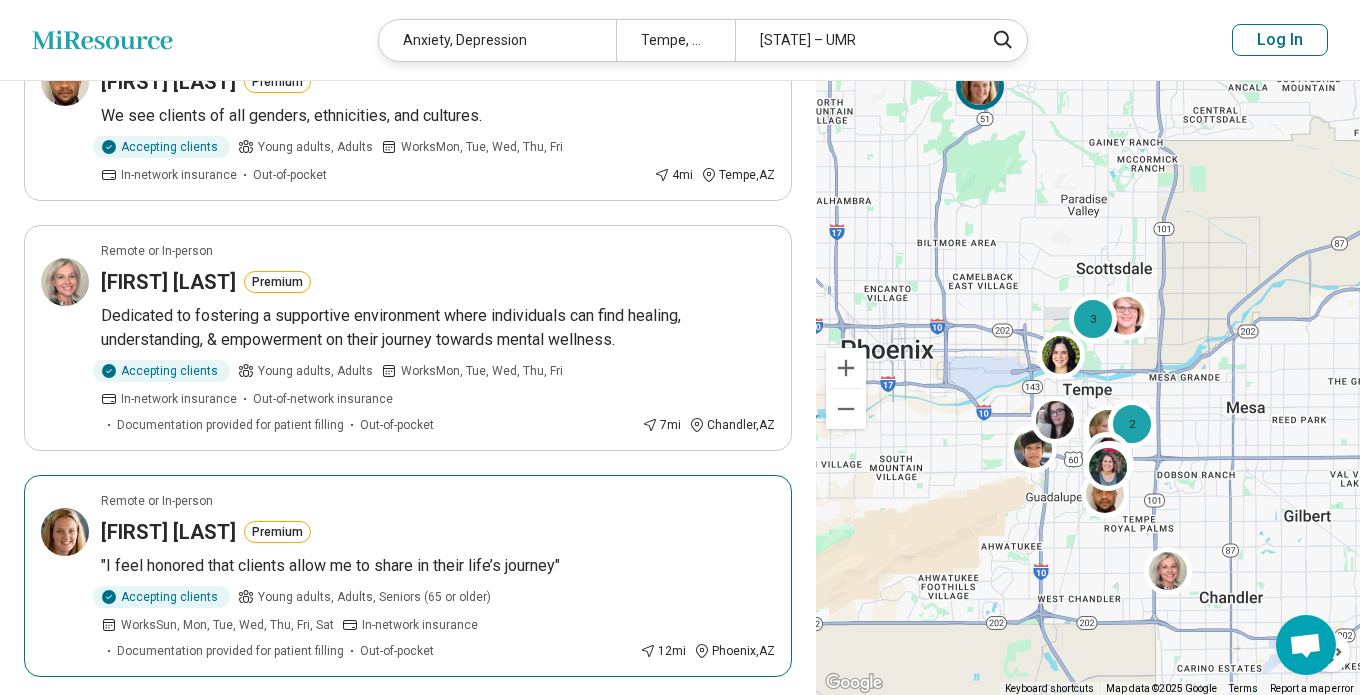click on "Accepting clients Young adults, Adults Works  Mon, Tue, Wed, Thu, Fri In-network insurance Out-of-network insurance Documentation provided for patient filling Out-of-pocket" at bounding box center [367, 397] 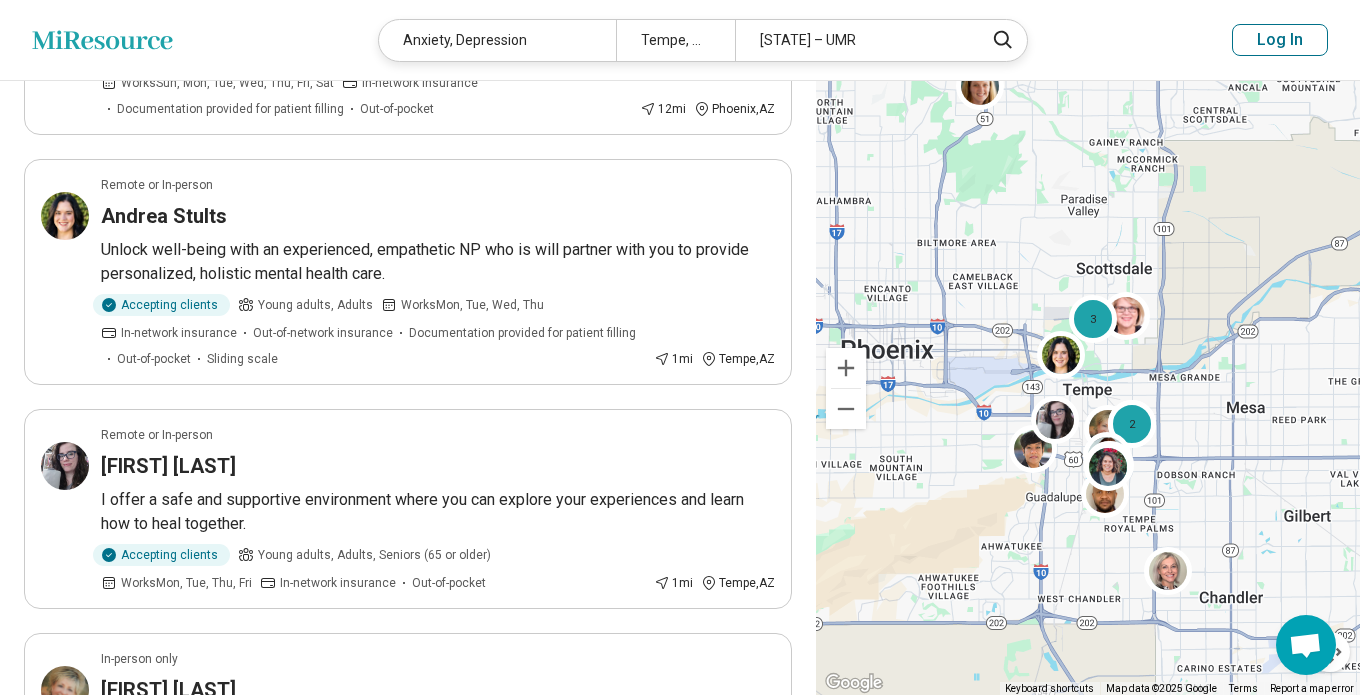 scroll, scrollTop: 1382, scrollLeft: 0, axis: vertical 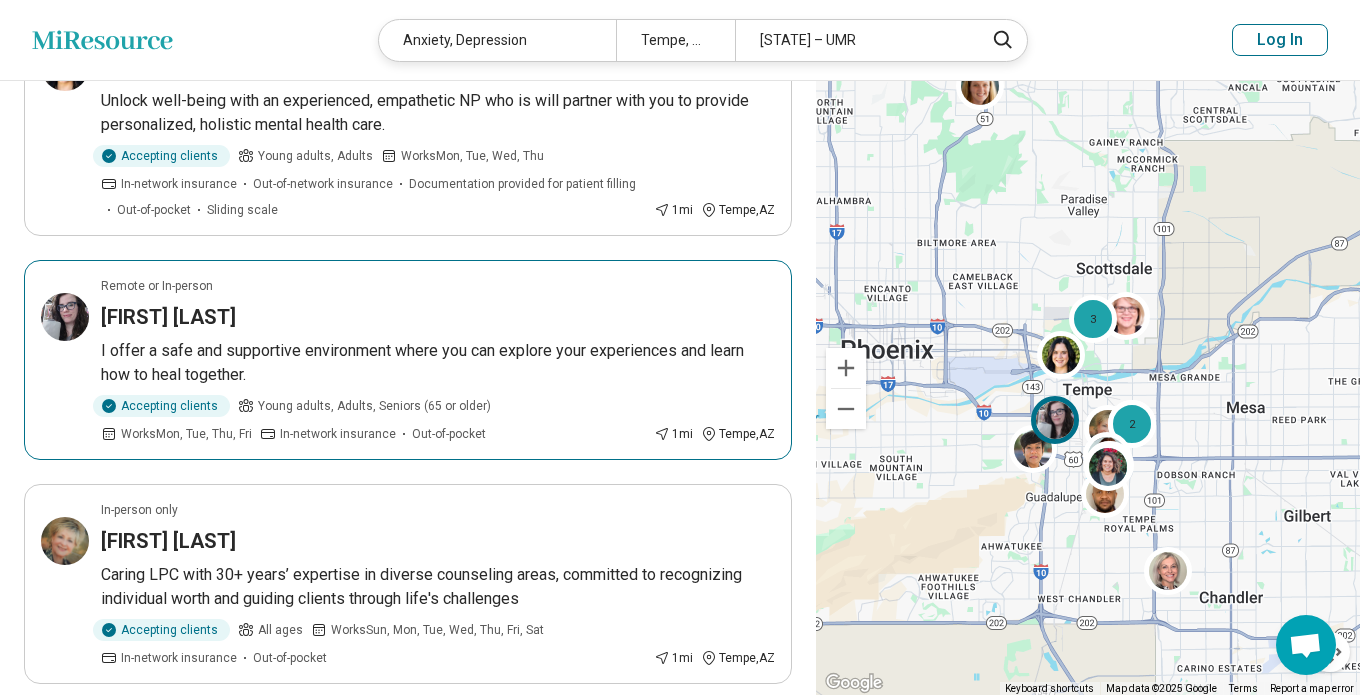 click on "I offer a safe and supportive environment where you can explore your experiences and learn how to heal together." at bounding box center (438, 363) 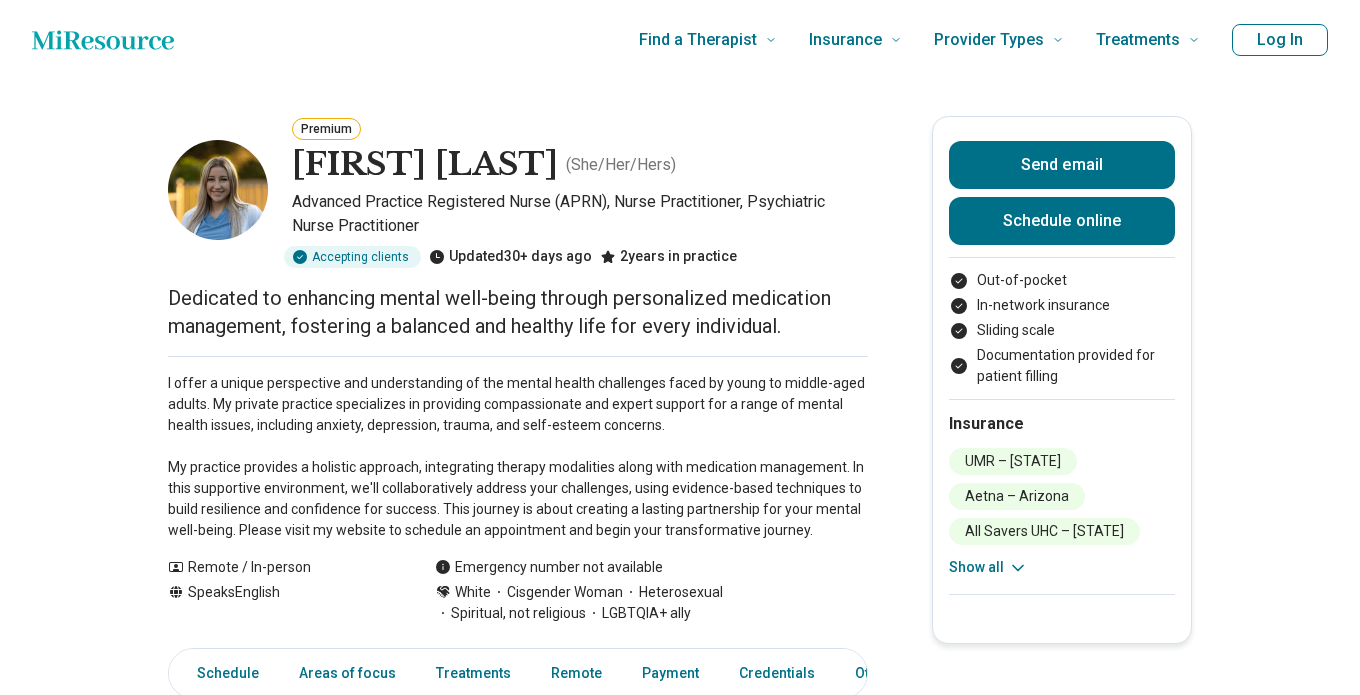scroll, scrollTop: 0, scrollLeft: 0, axis: both 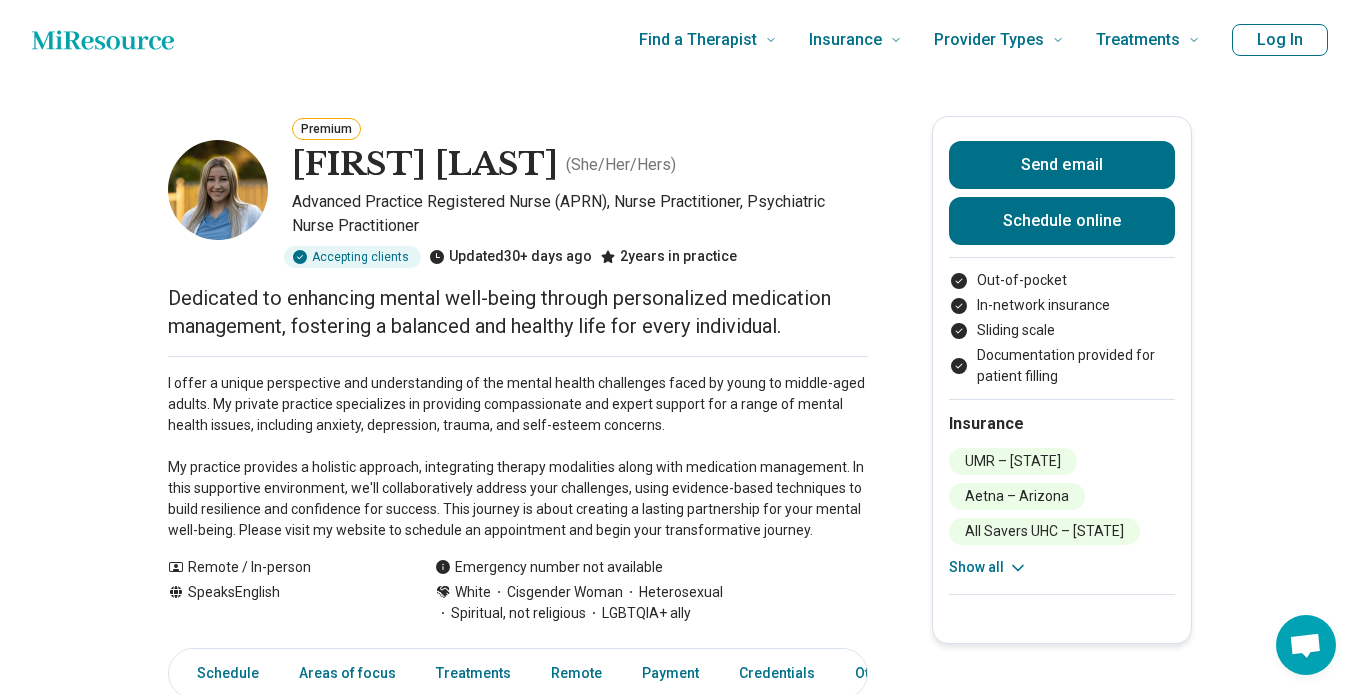 click on "I offer a unique perspective and understanding of the mental health challenges faced by young to middle-aged adults. My private practice specializes in providing compassionate and expert support for a range of mental health issues, including anxiety, depression, trauma, and self-esteem concerns.
My practice provides a holistic approach, integrating therapy modalities along with medication management. In this supportive environment, we'll collaboratively address your challenges, using evidence-based techniques to build resilience and confidence for success. This journey is about creating a lasting partnership for your mental well-being. Please visit my website to schedule an appointment and begin your transformative journey." at bounding box center (518, 457) 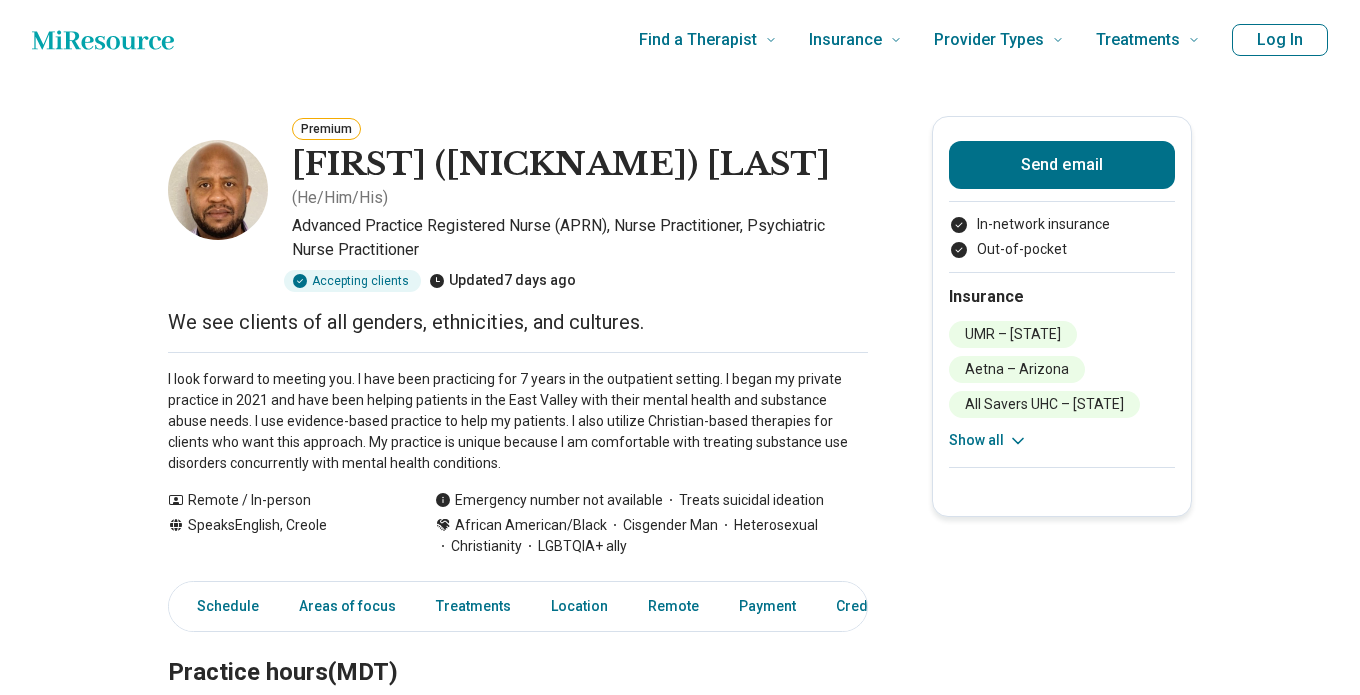 scroll, scrollTop: 0, scrollLeft: 0, axis: both 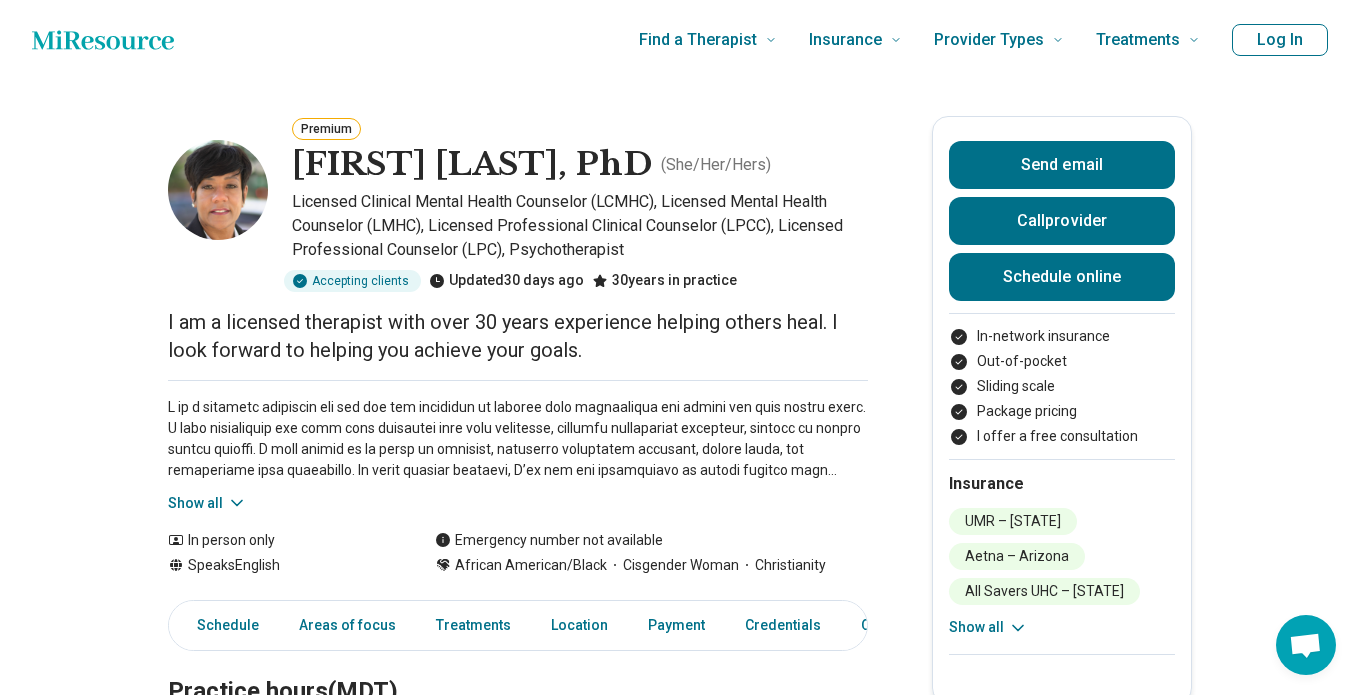 click 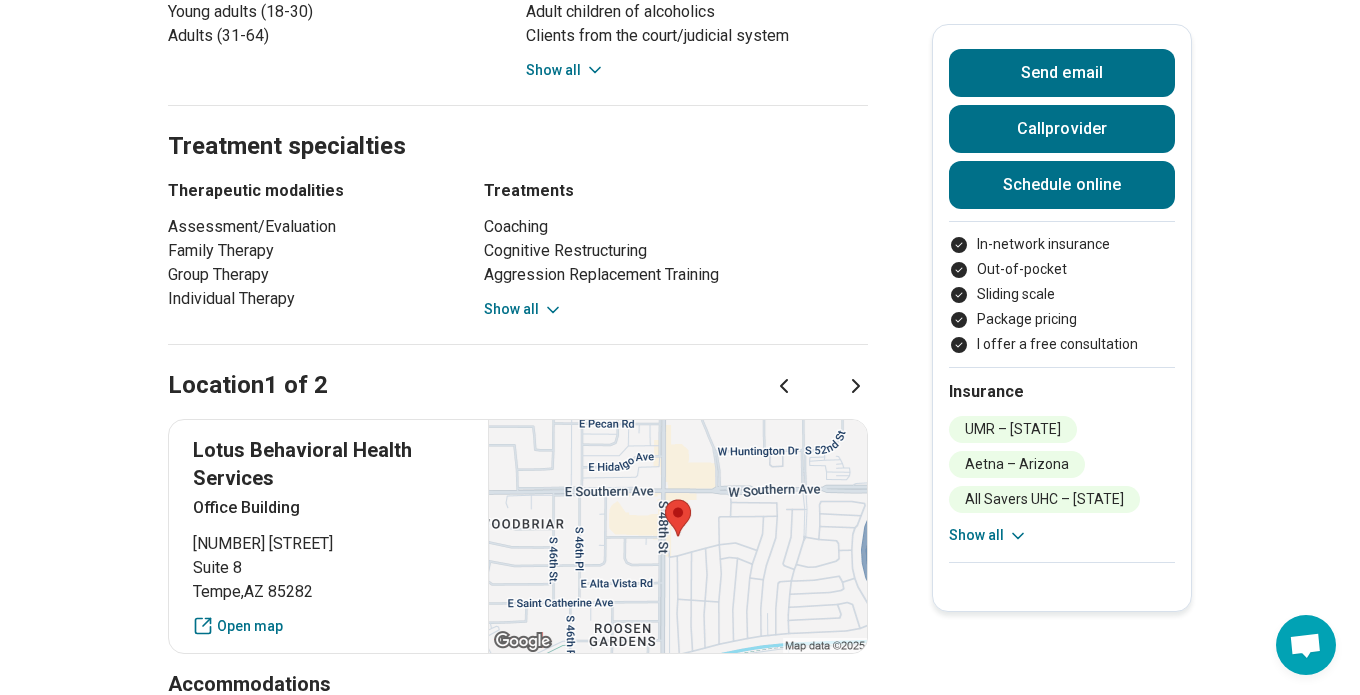 scroll, scrollTop: 1948, scrollLeft: 0, axis: vertical 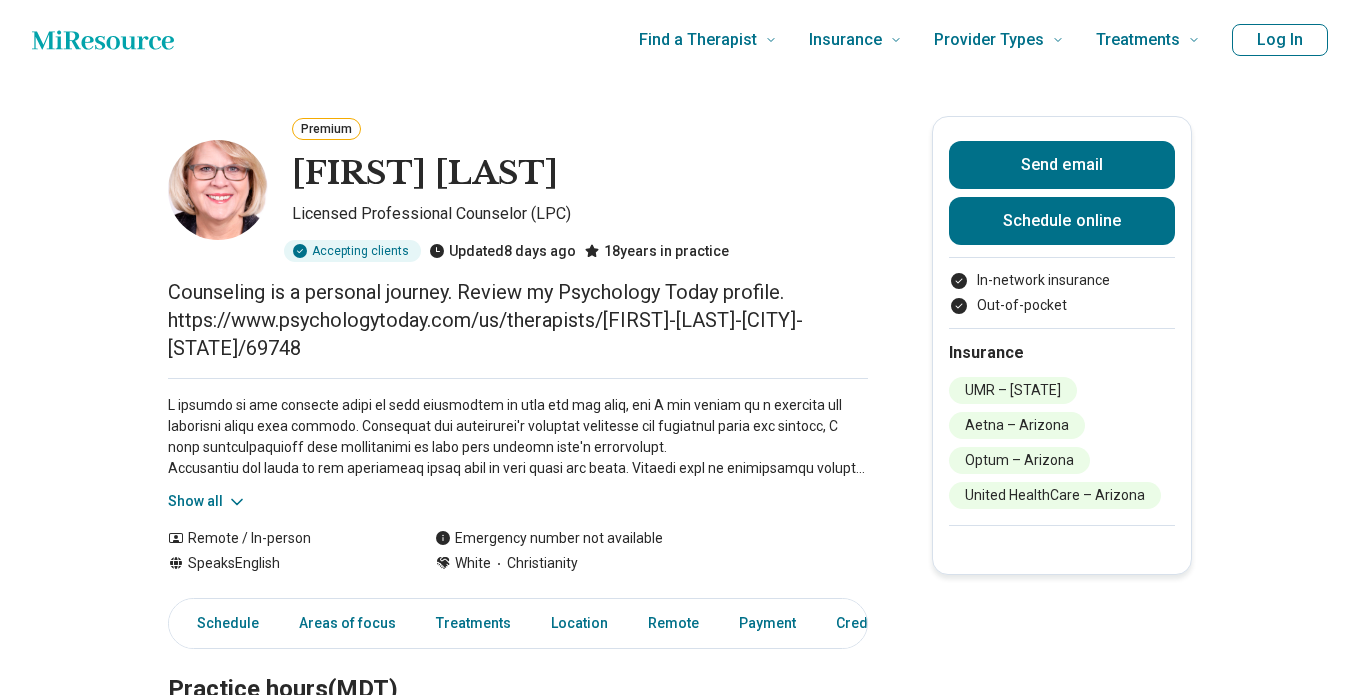 click on "Show all" at bounding box center (518, 445) 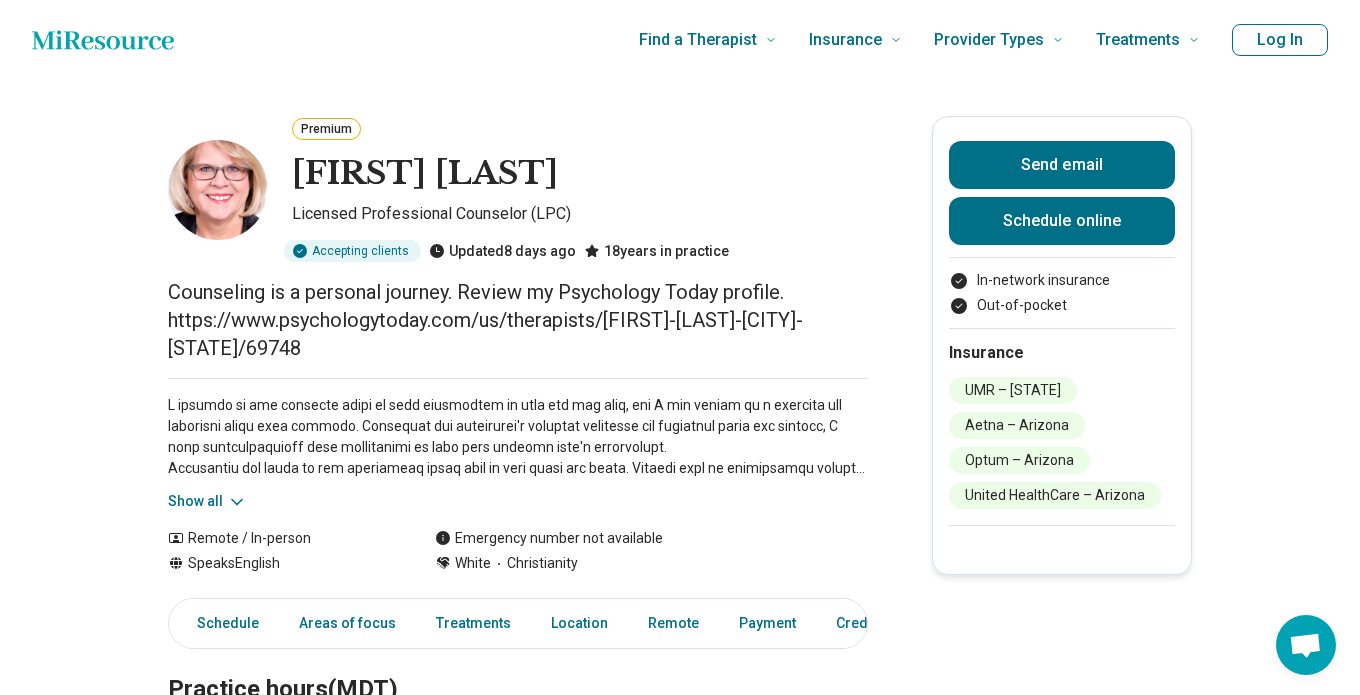 click on "Show all" at bounding box center (518, 445) 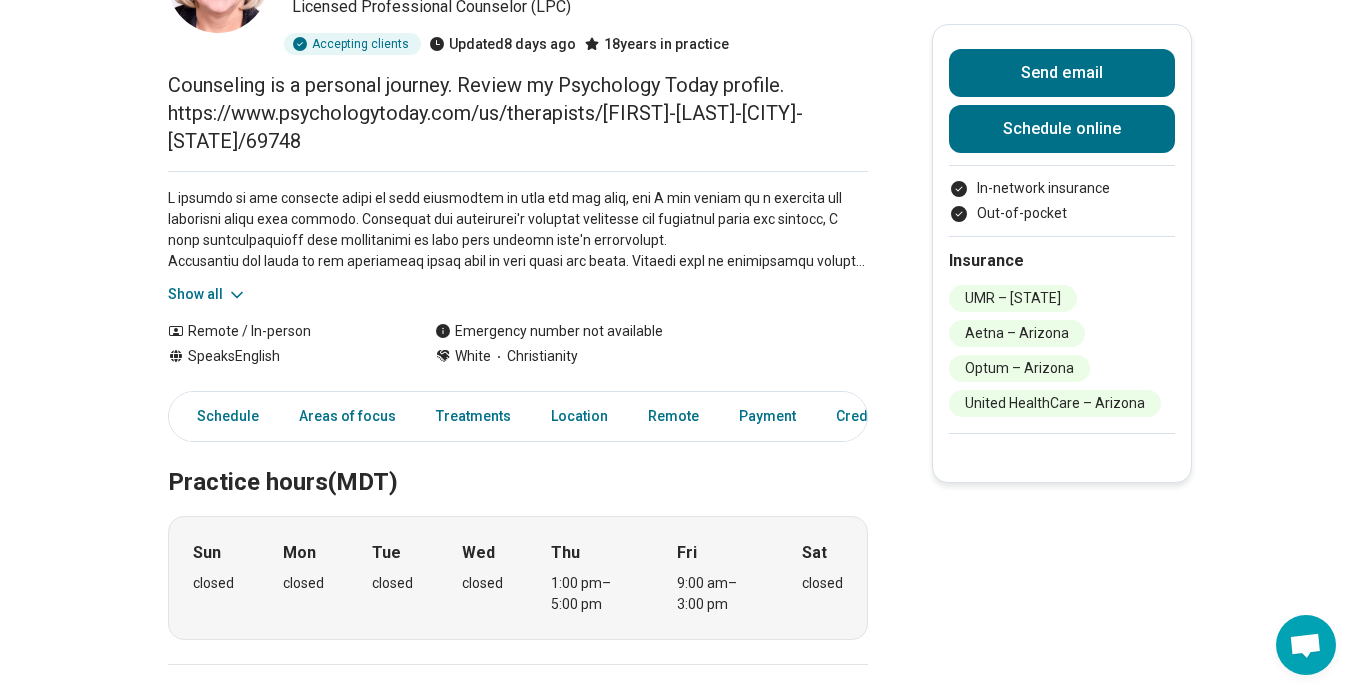 scroll, scrollTop: 486, scrollLeft: 0, axis: vertical 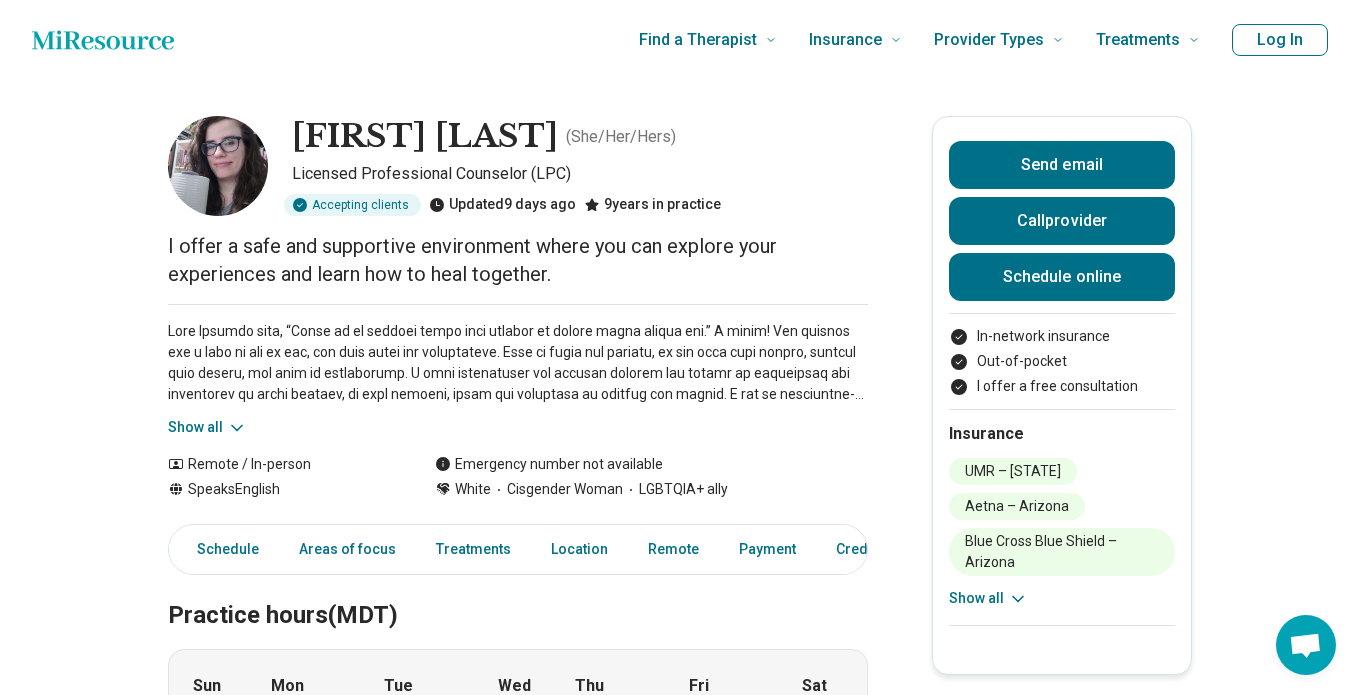 click at bounding box center (518, 363) 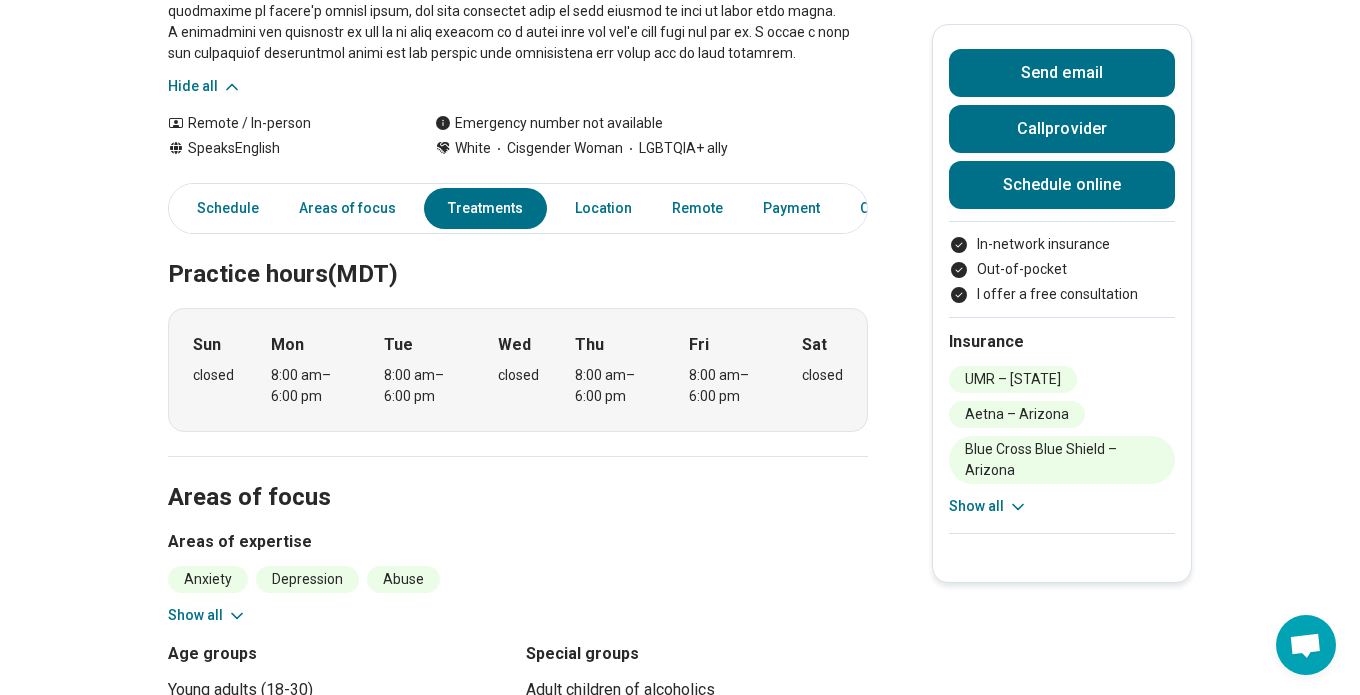 scroll, scrollTop: 0, scrollLeft: 0, axis: both 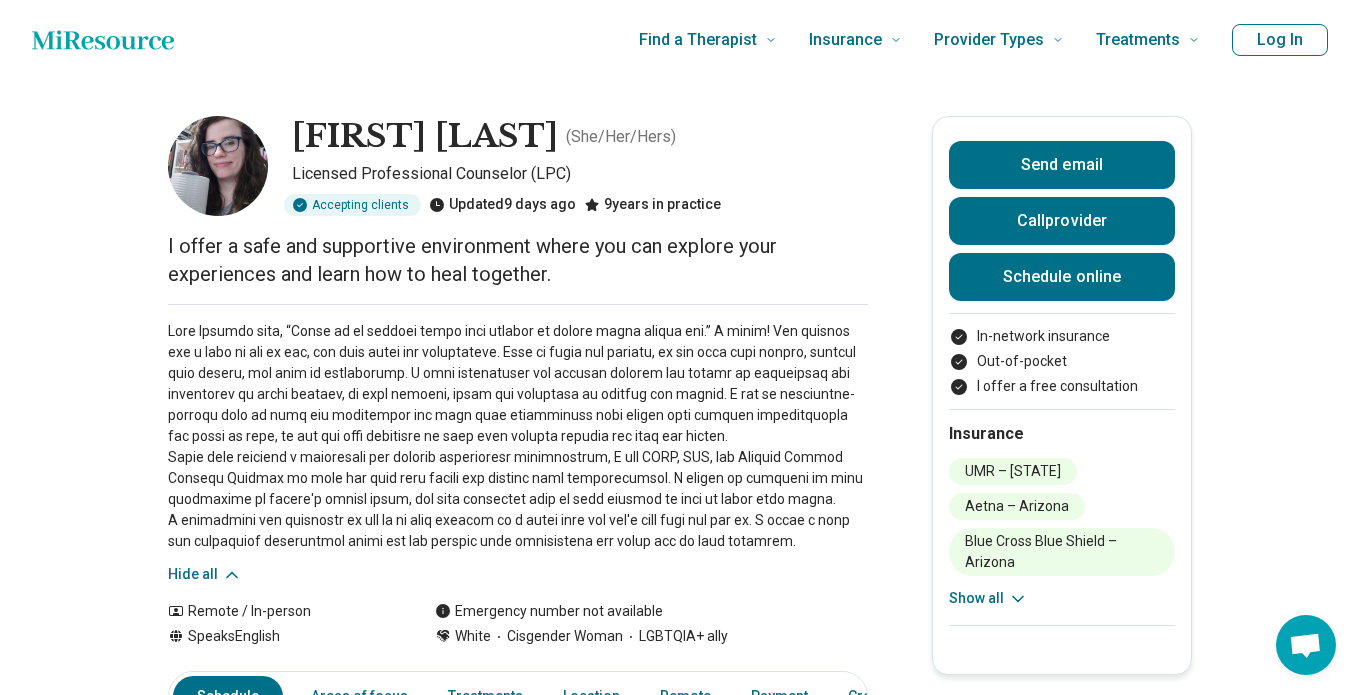 click on "[FIRST] [LAST]" at bounding box center [425, 137] 